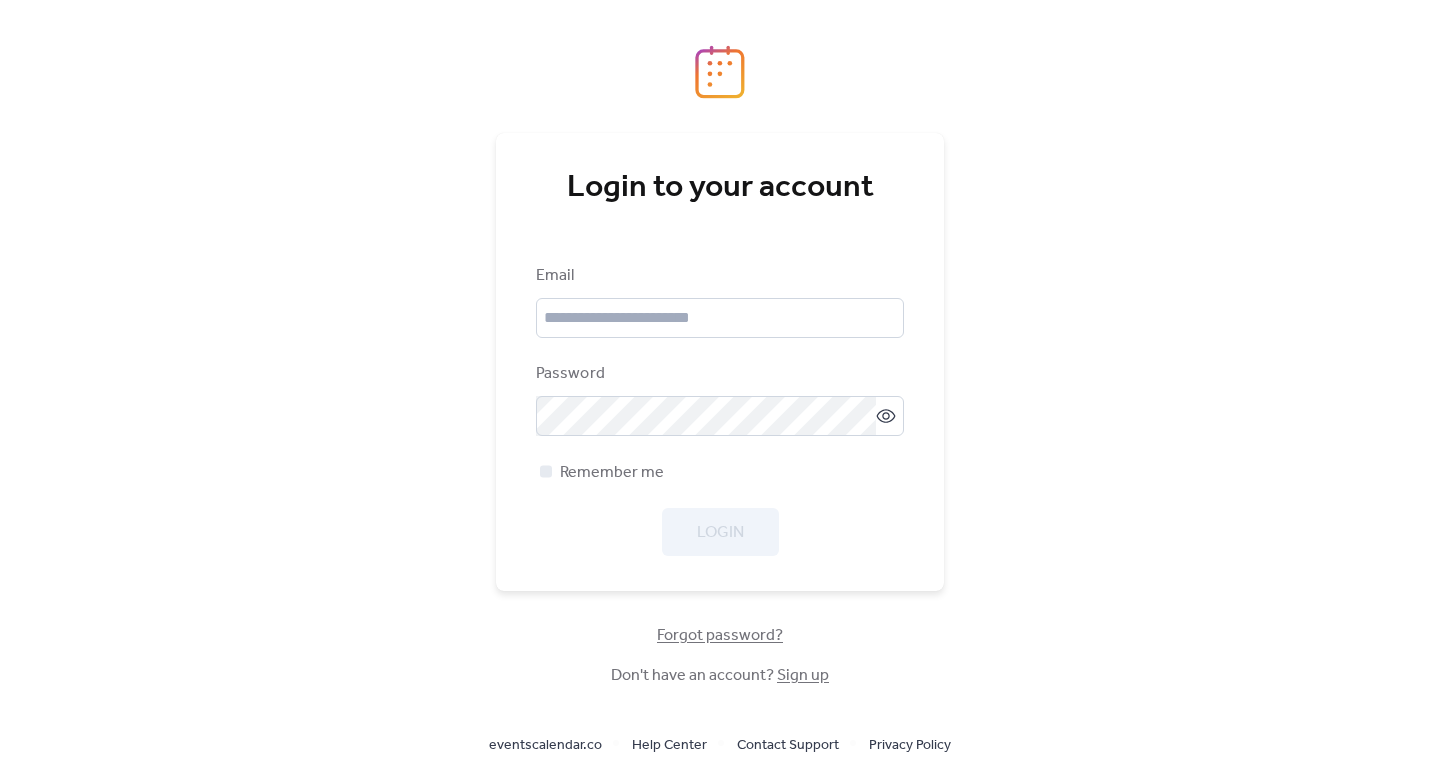 scroll, scrollTop: 0, scrollLeft: 0, axis: both 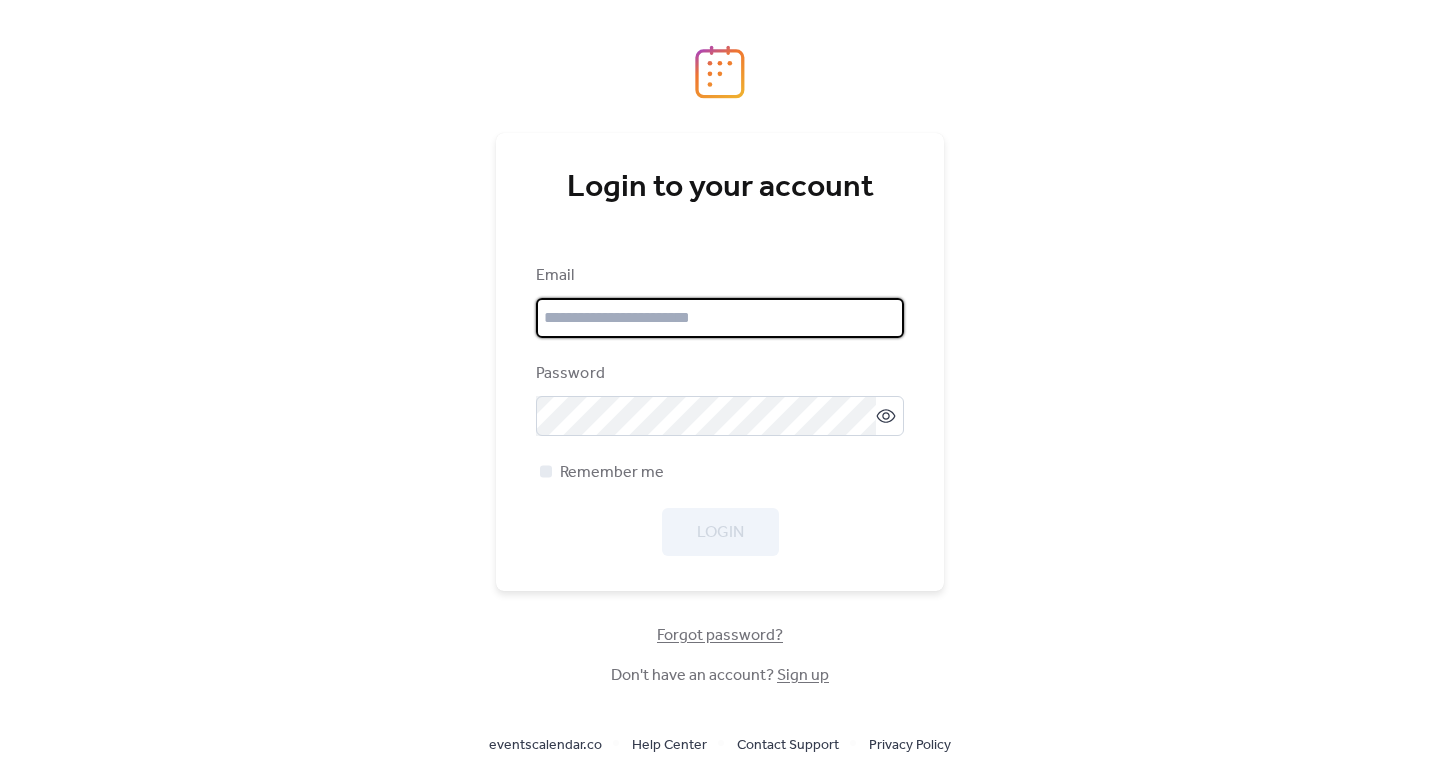 click at bounding box center [720, 318] 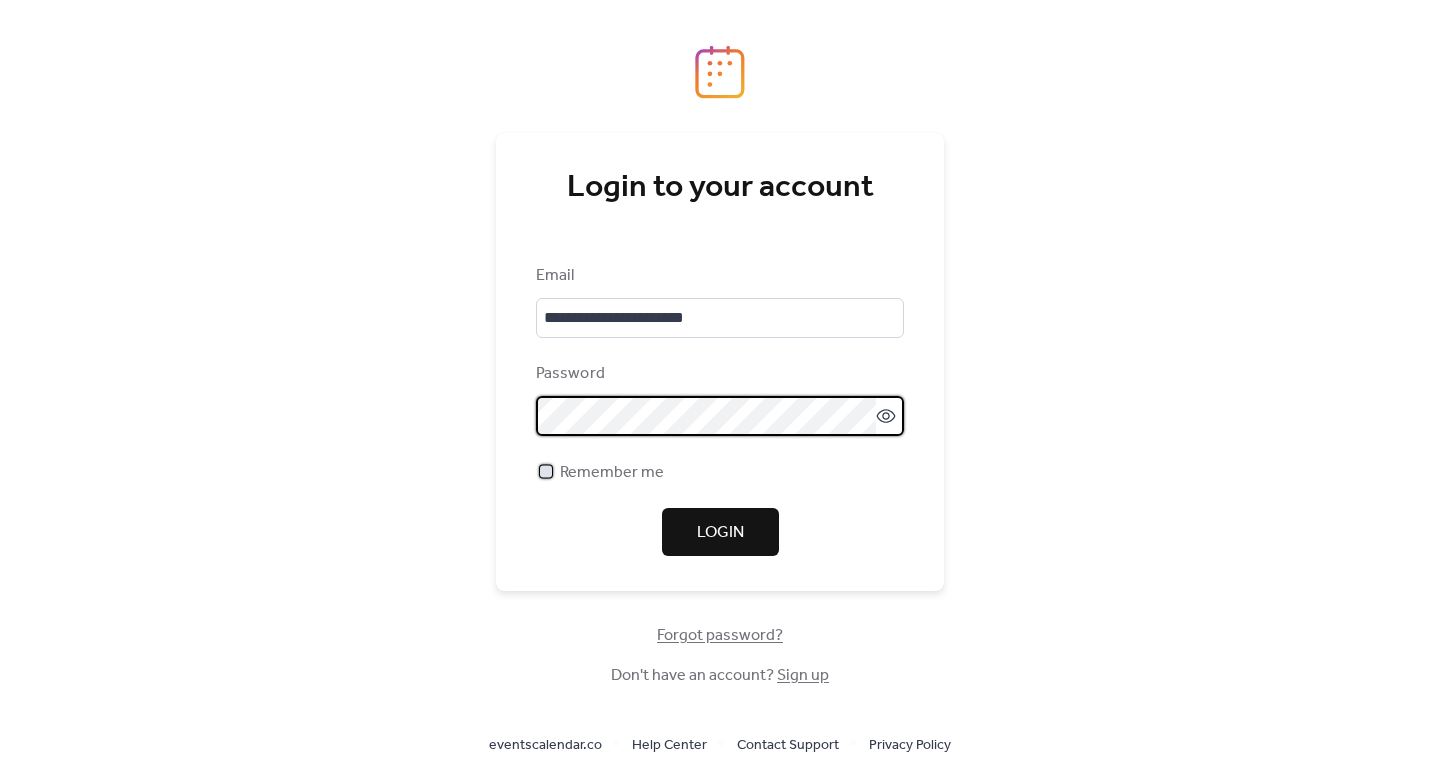 click at bounding box center (546, 471) 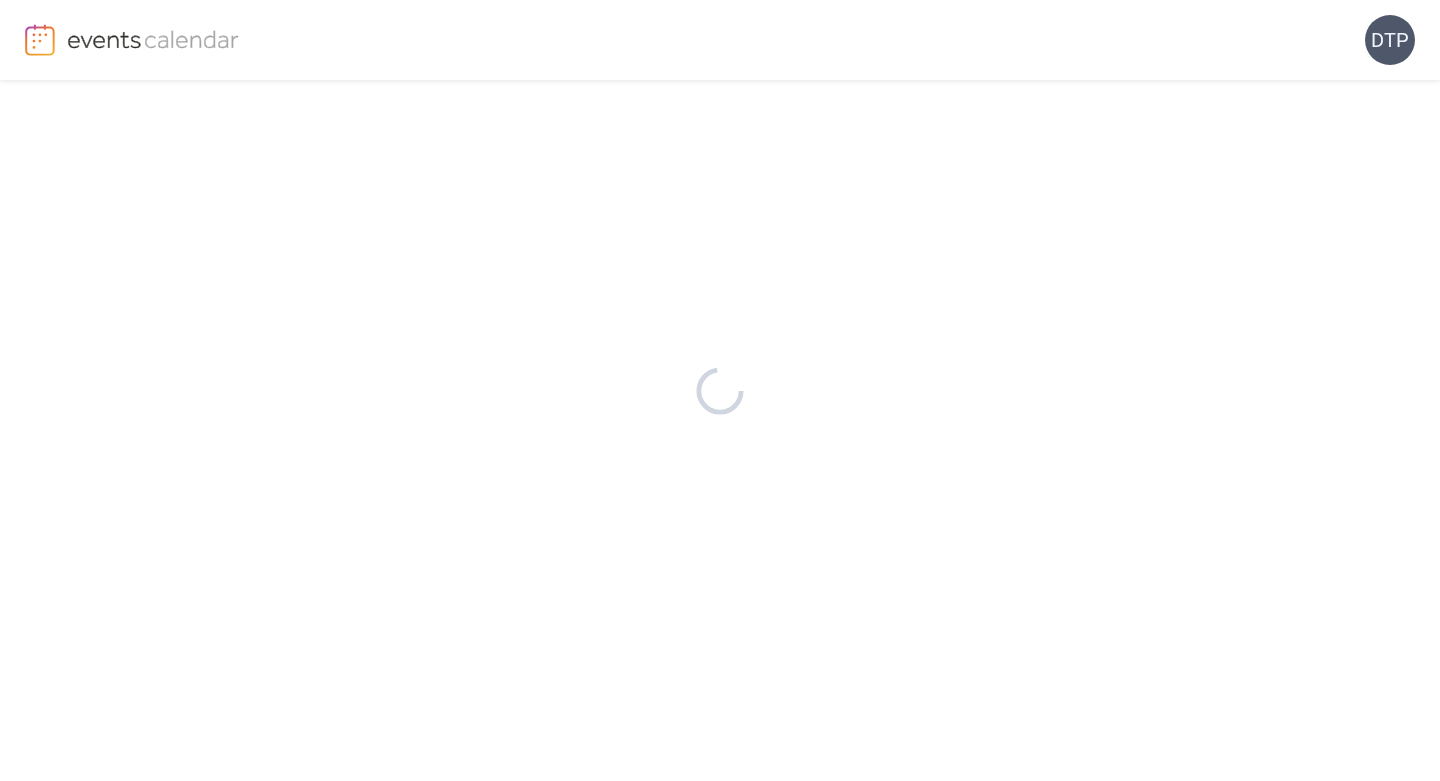 scroll, scrollTop: 0, scrollLeft: 0, axis: both 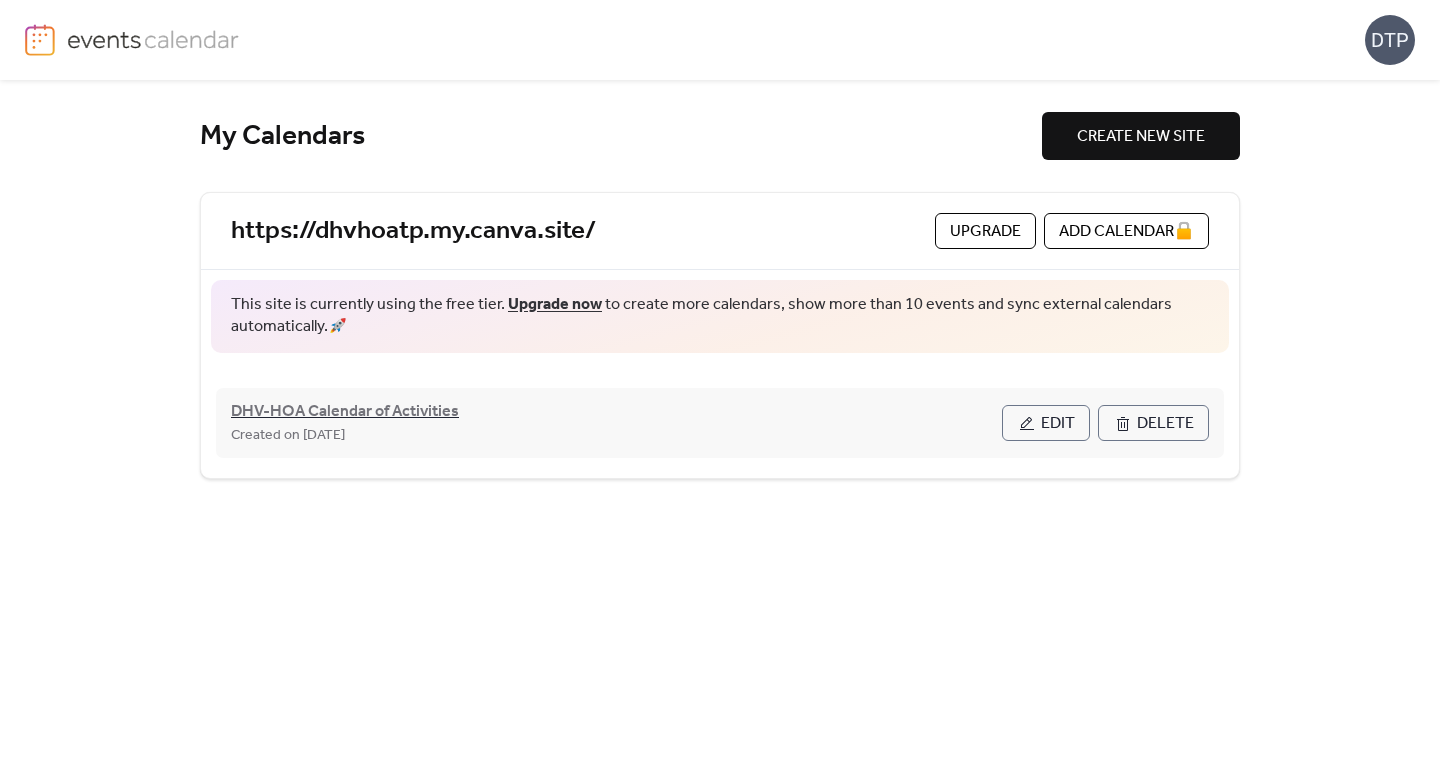 click on "DHV-HOA Calendar of Activities" at bounding box center (345, 412) 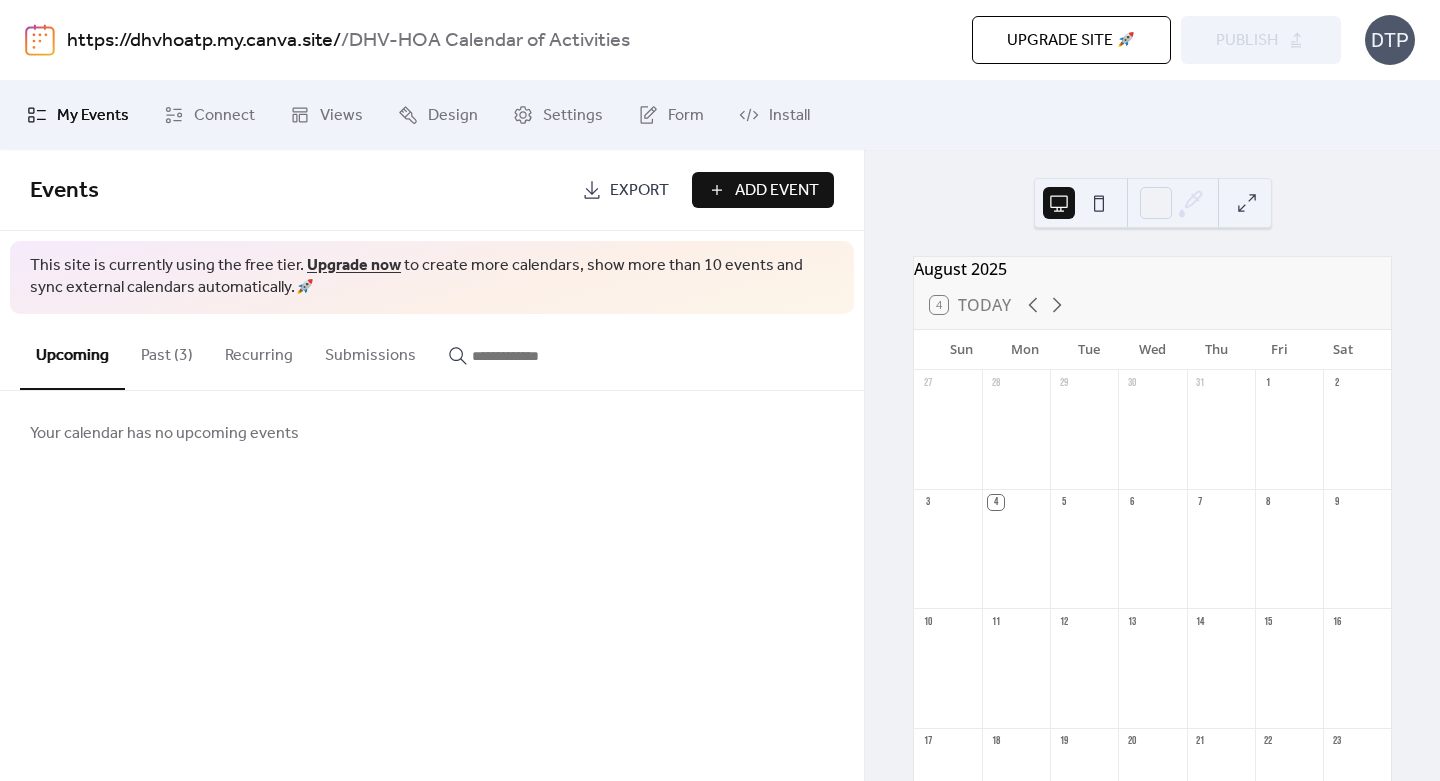 click on "8" at bounding box center [1268, 502] 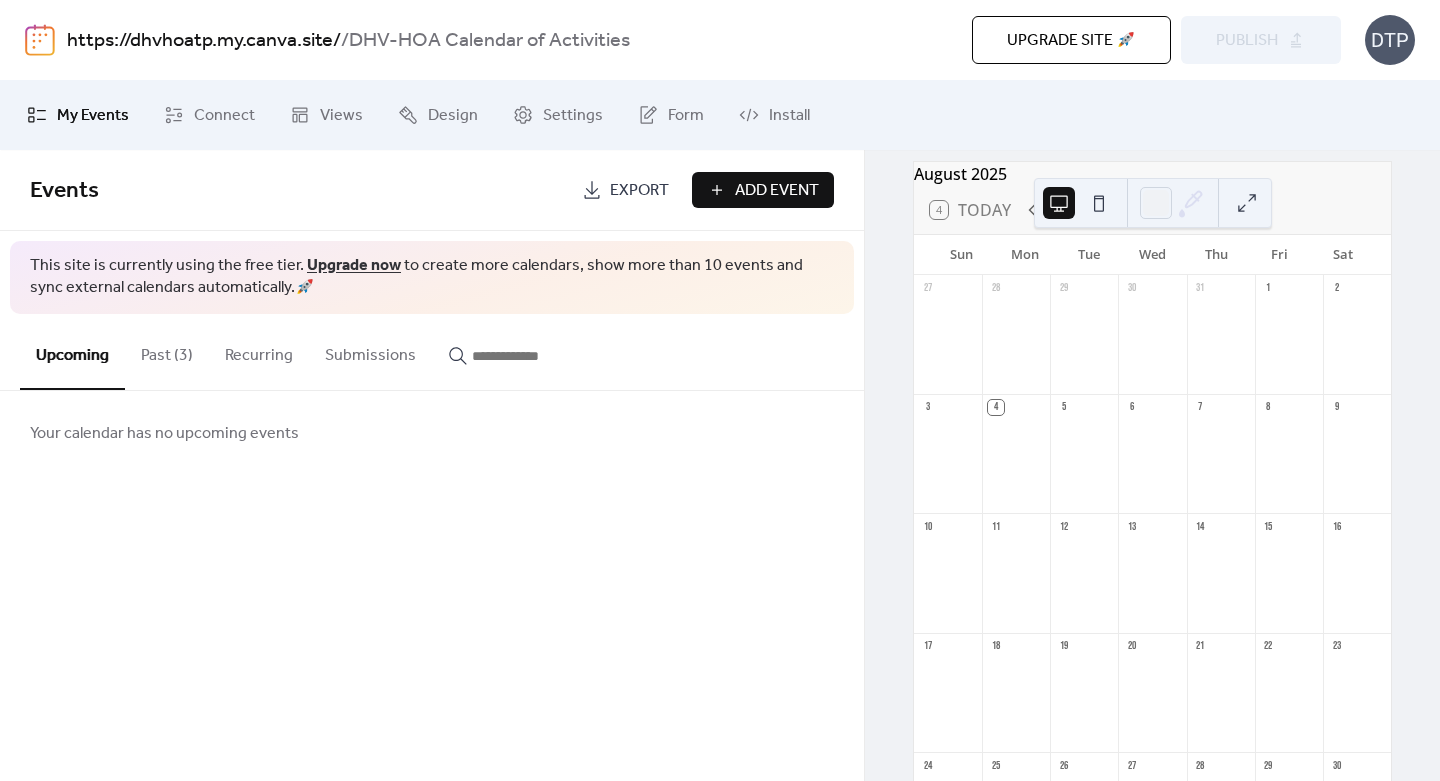 scroll, scrollTop: 133, scrollLeft: 0, axis: vertical 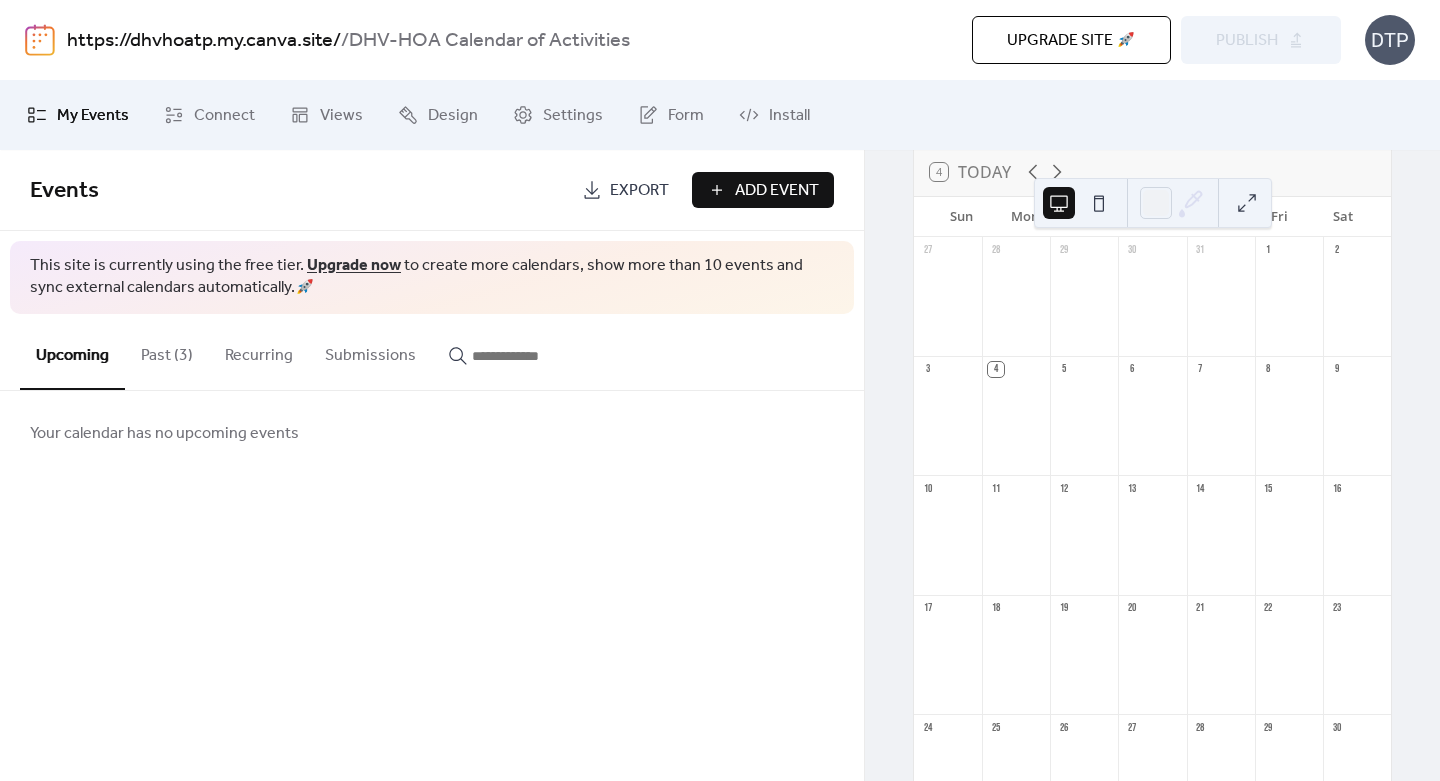 click on "8" at bounding box center [1289, 369] 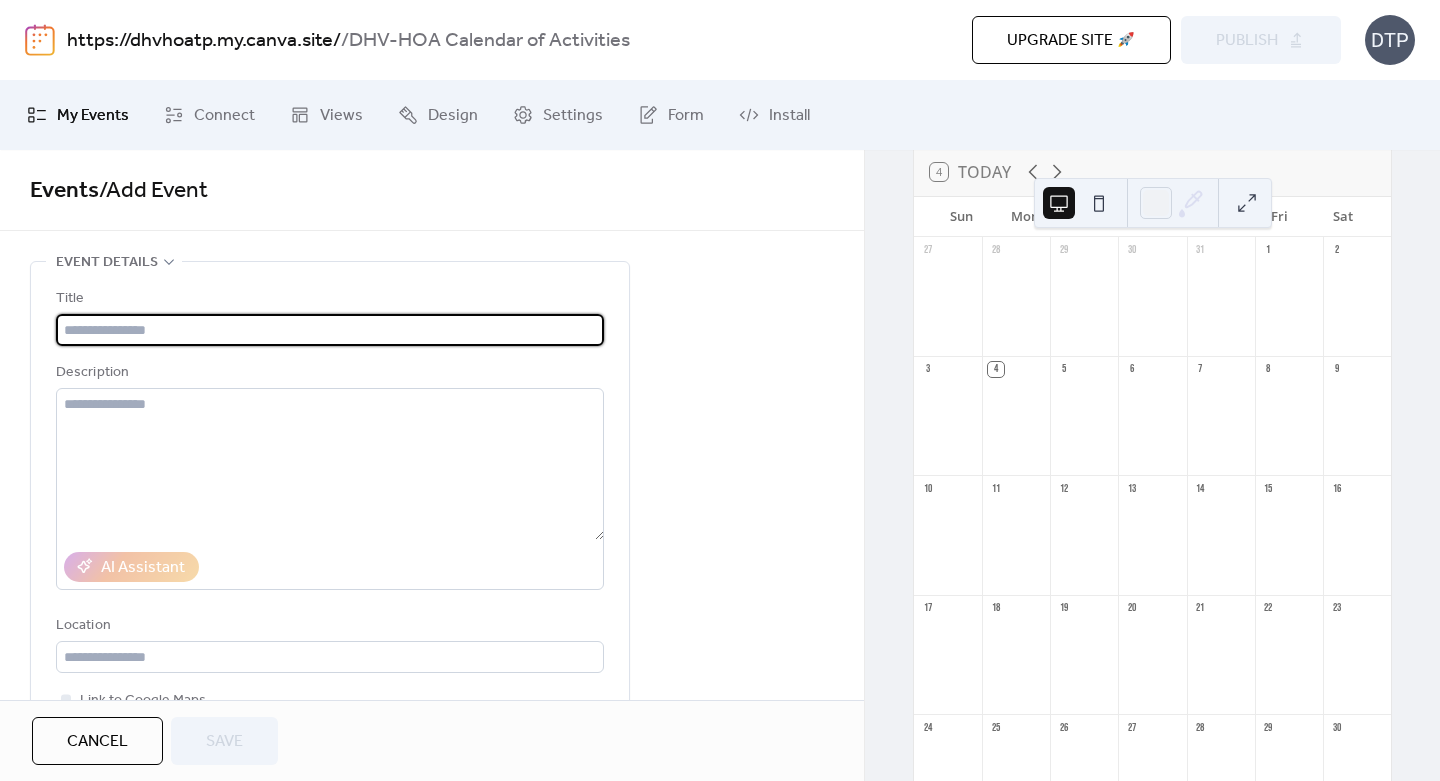 click at bounding box center (330, 330) 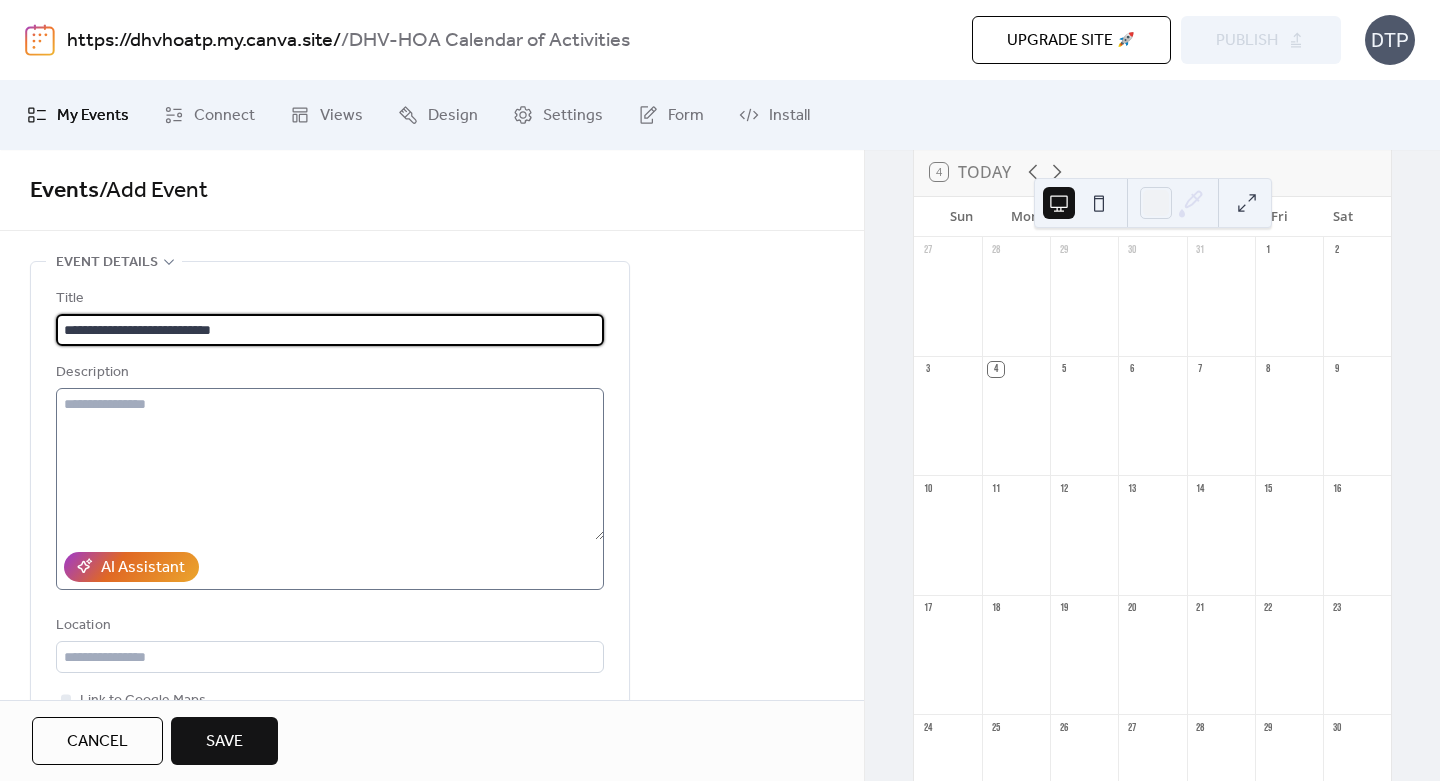 type on "**********" 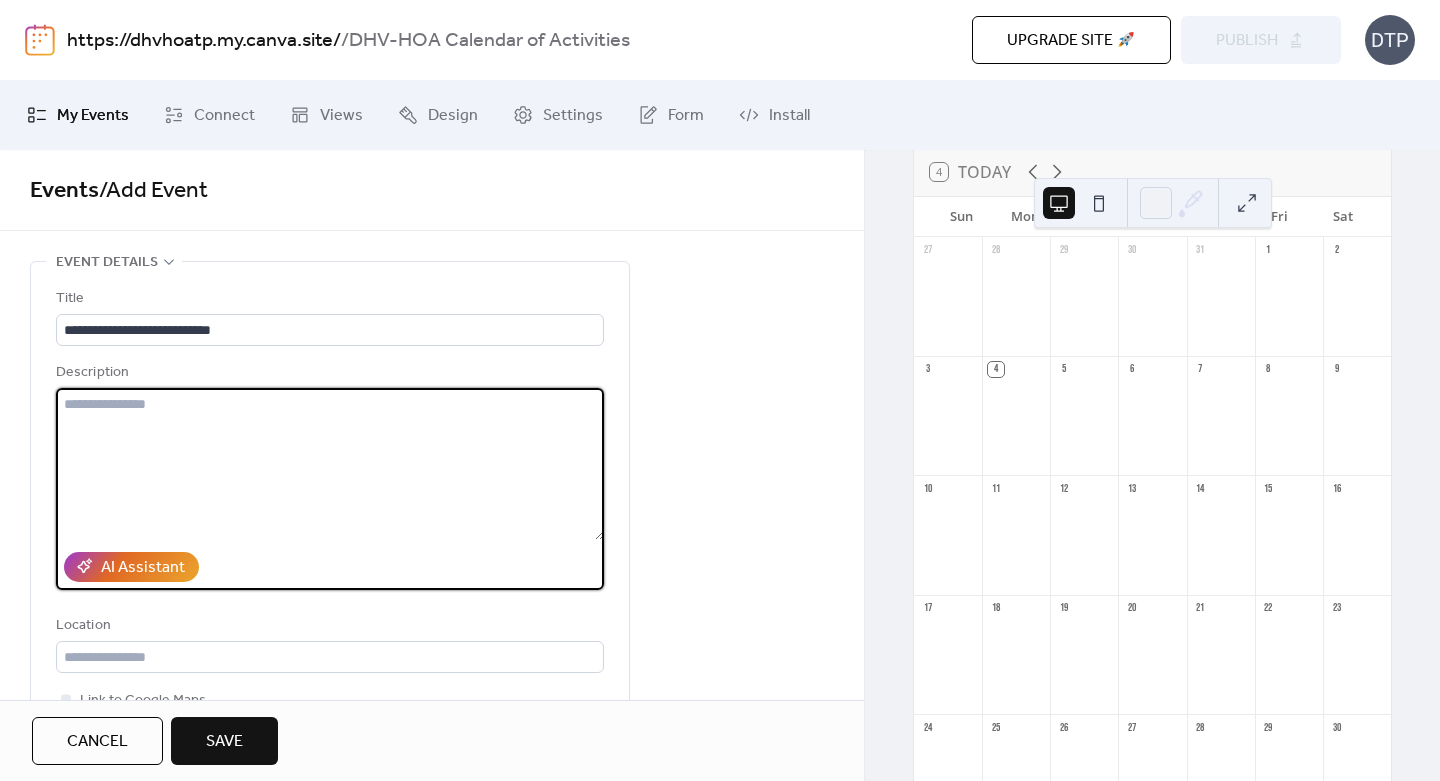 click at bounding box center (330, 464) 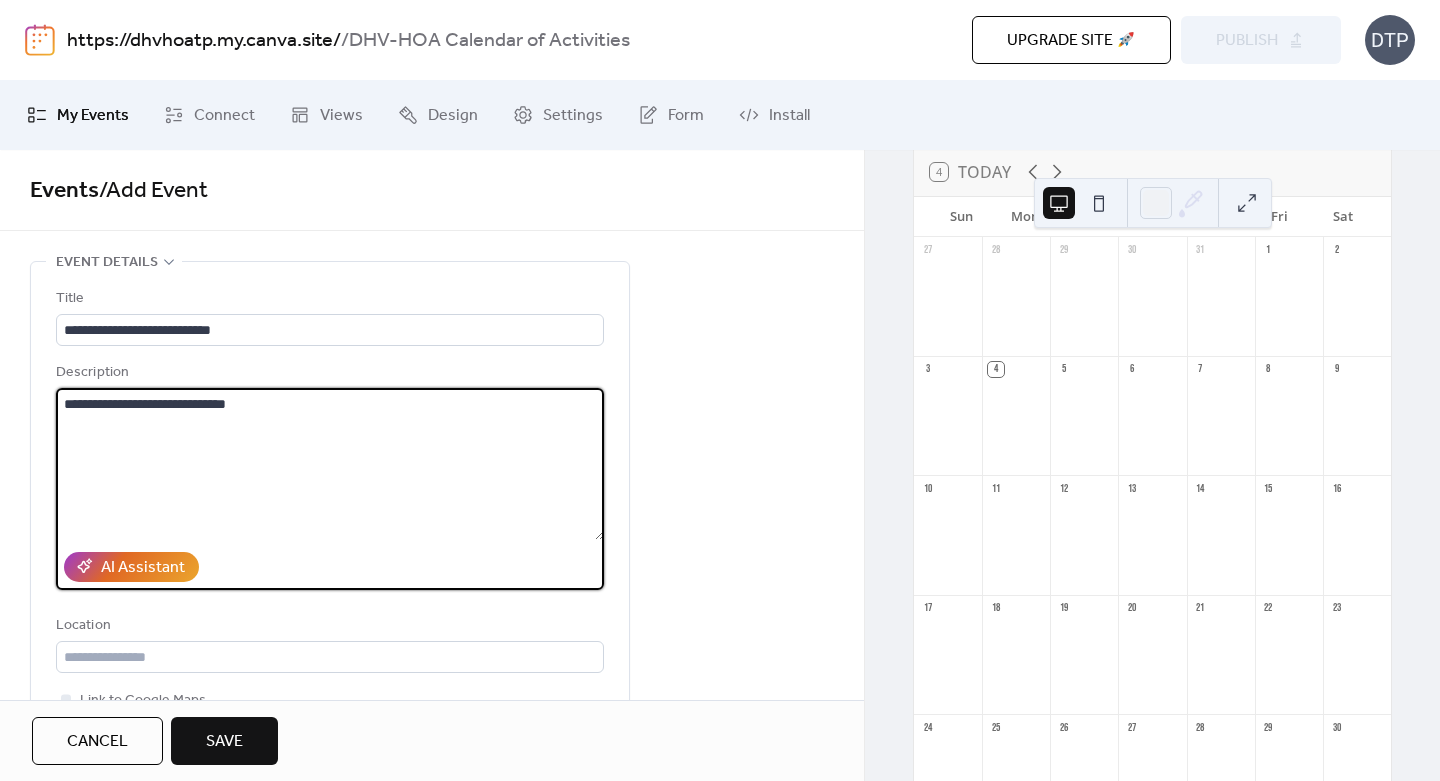 click on "**********" at bounding box center (330, 464) 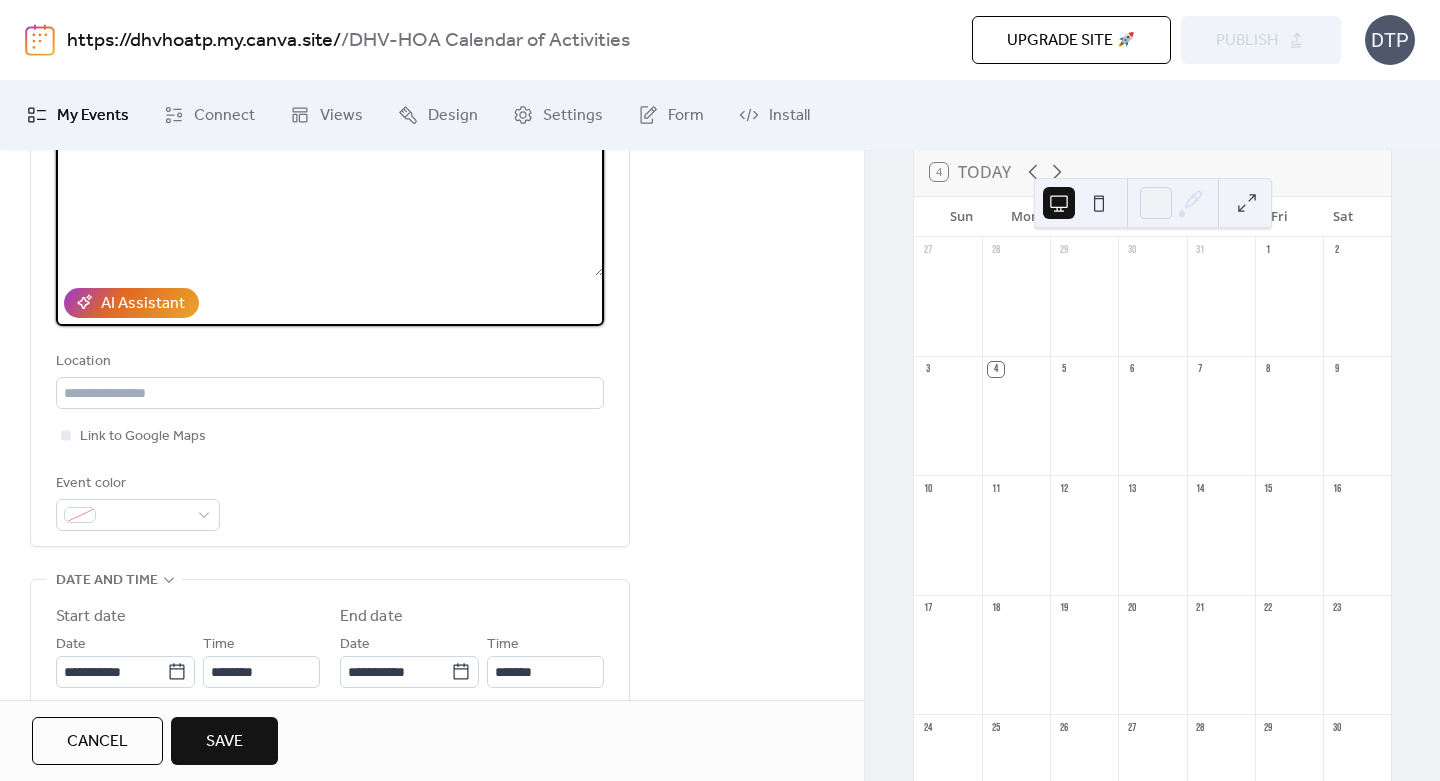scroll, scrollTop: 287, scrollLeft: 0, axis: vertical 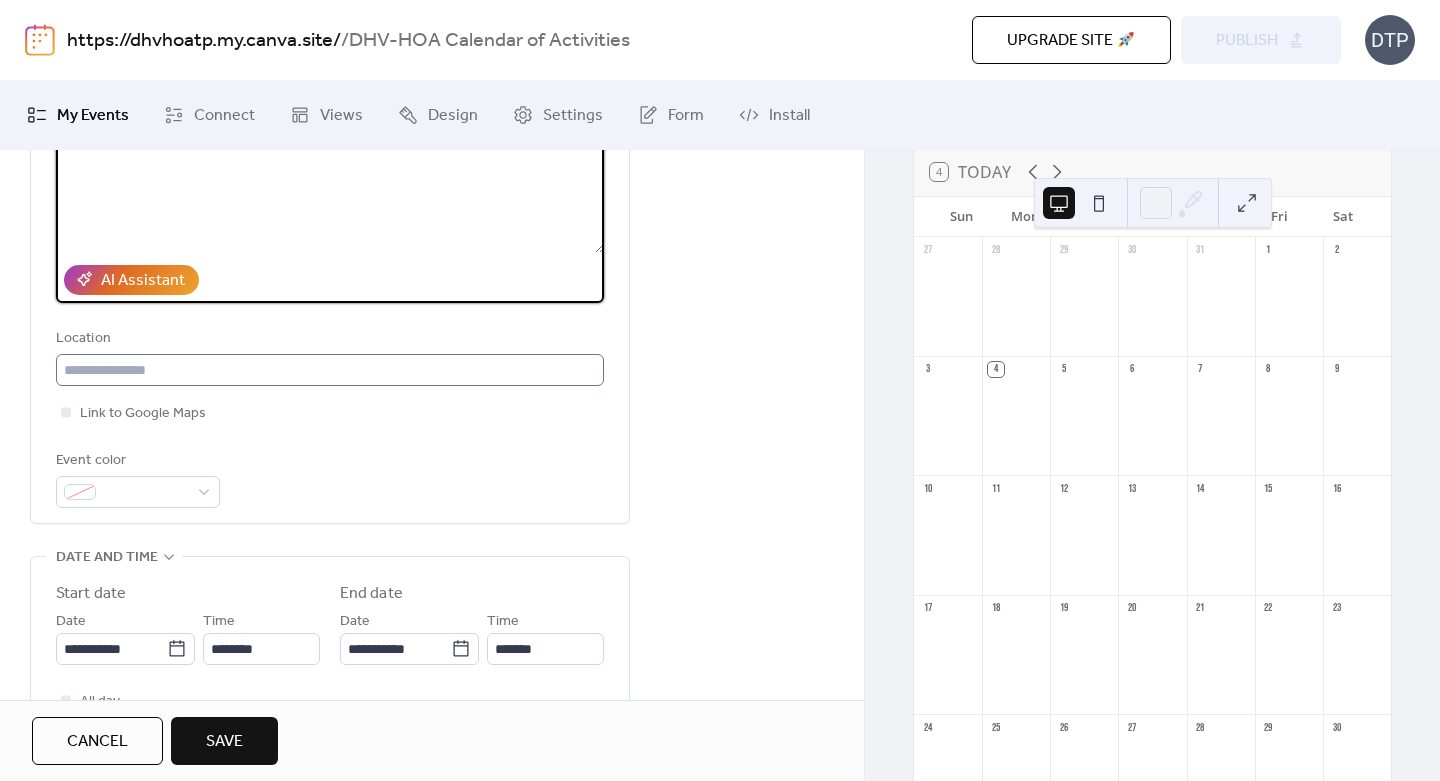 type on "**********" 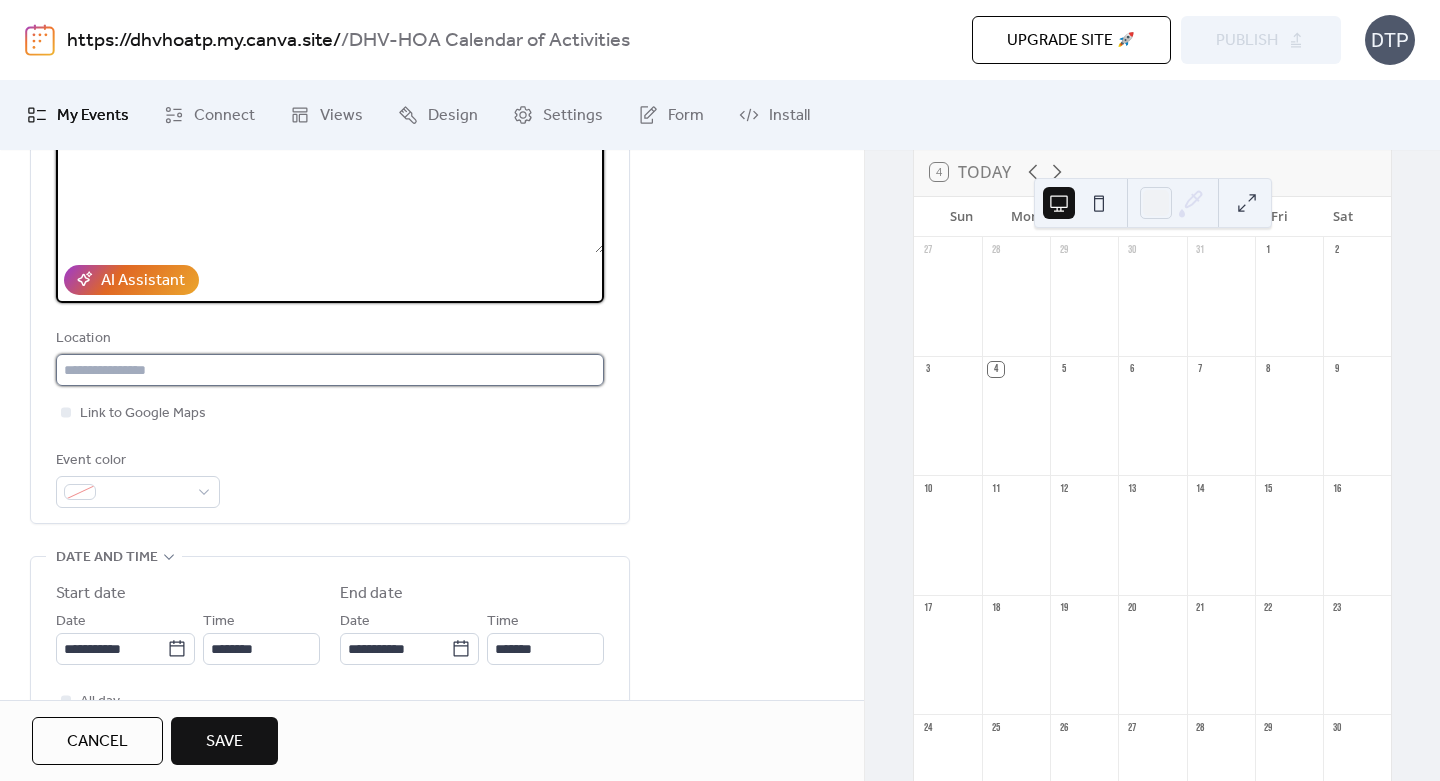 click at bounding box center (330, 370) 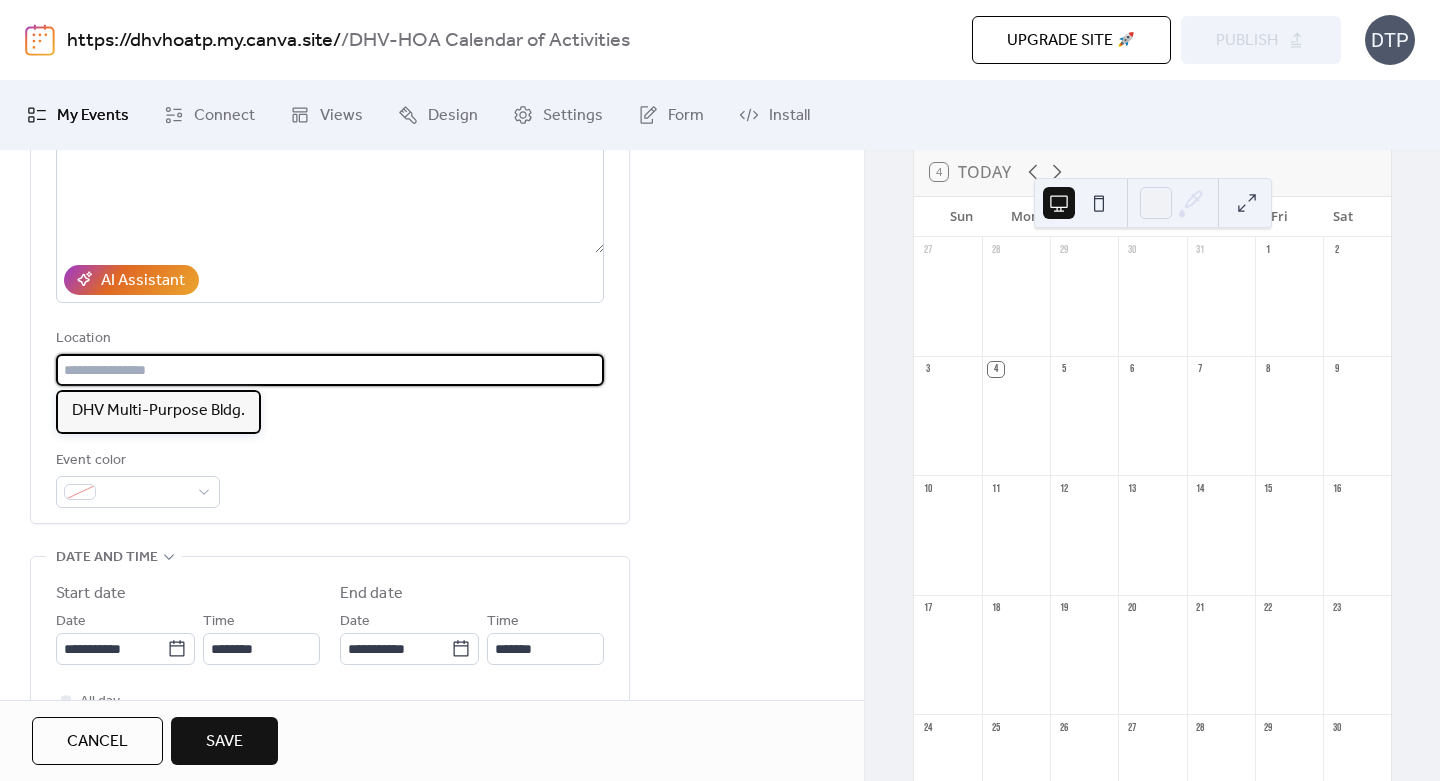 click on "DHV Multi-Purpose Bldg." at bounding box center [158, 411] 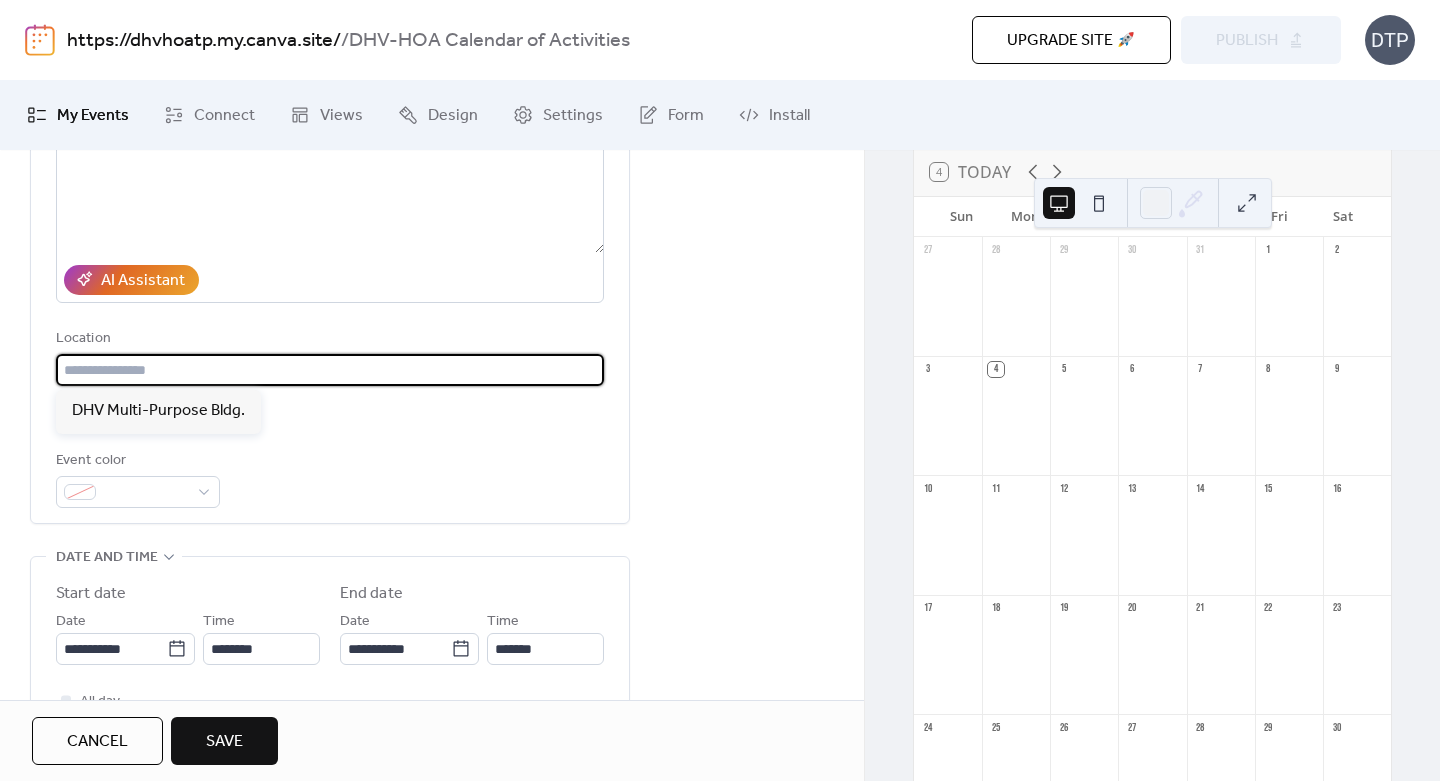 type on "**********" 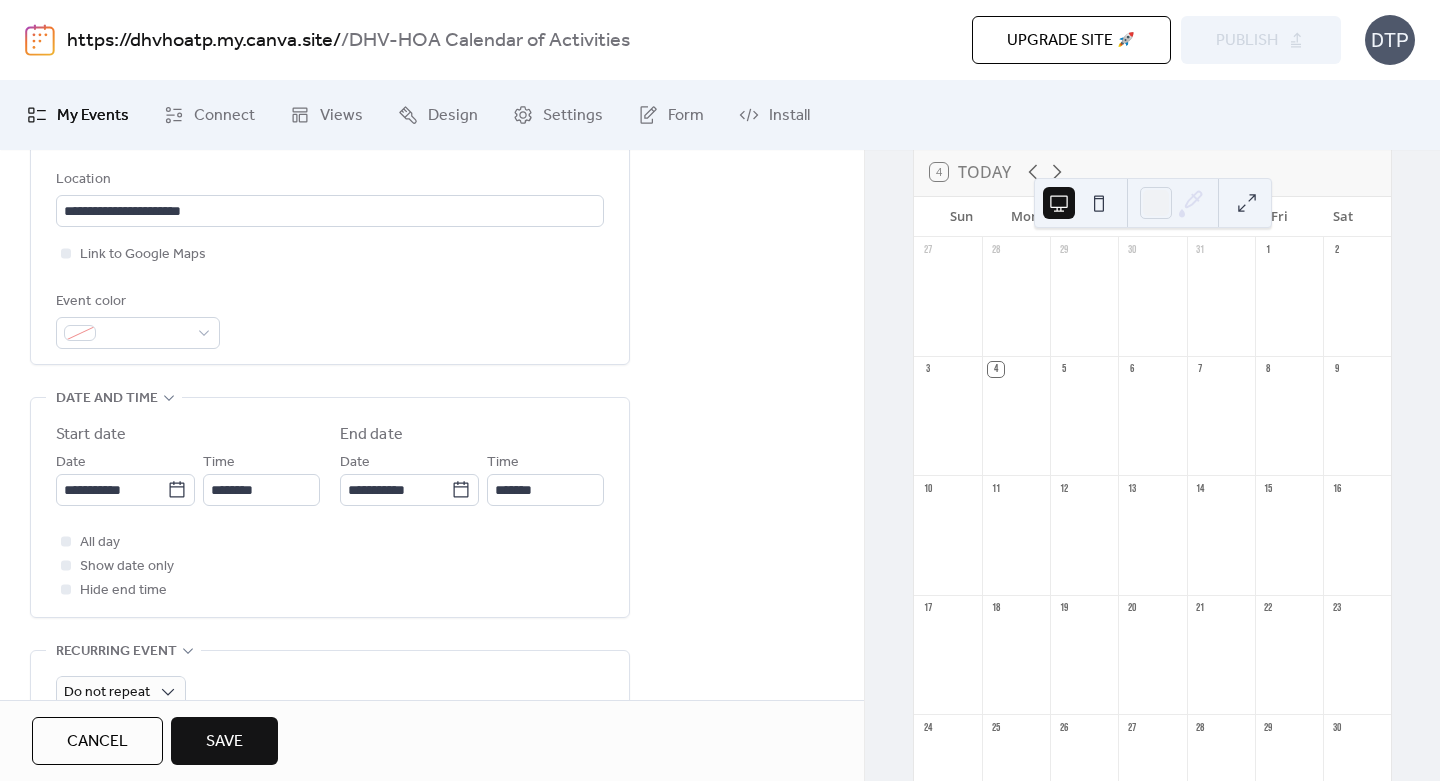 scroll, scrollTop: 455, scrollLeft: 0, axis: vertical 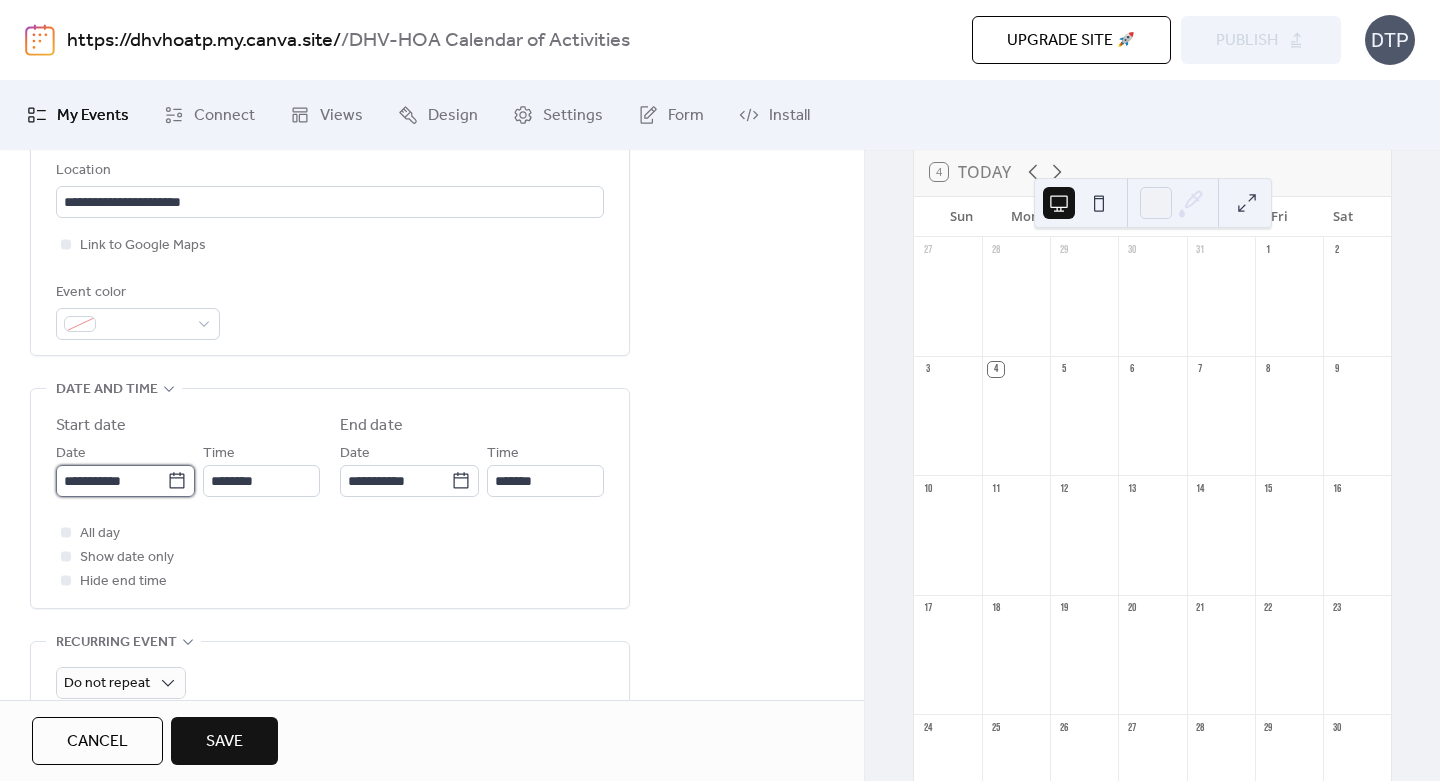 click on "**********" at bounding box center (111, 481) 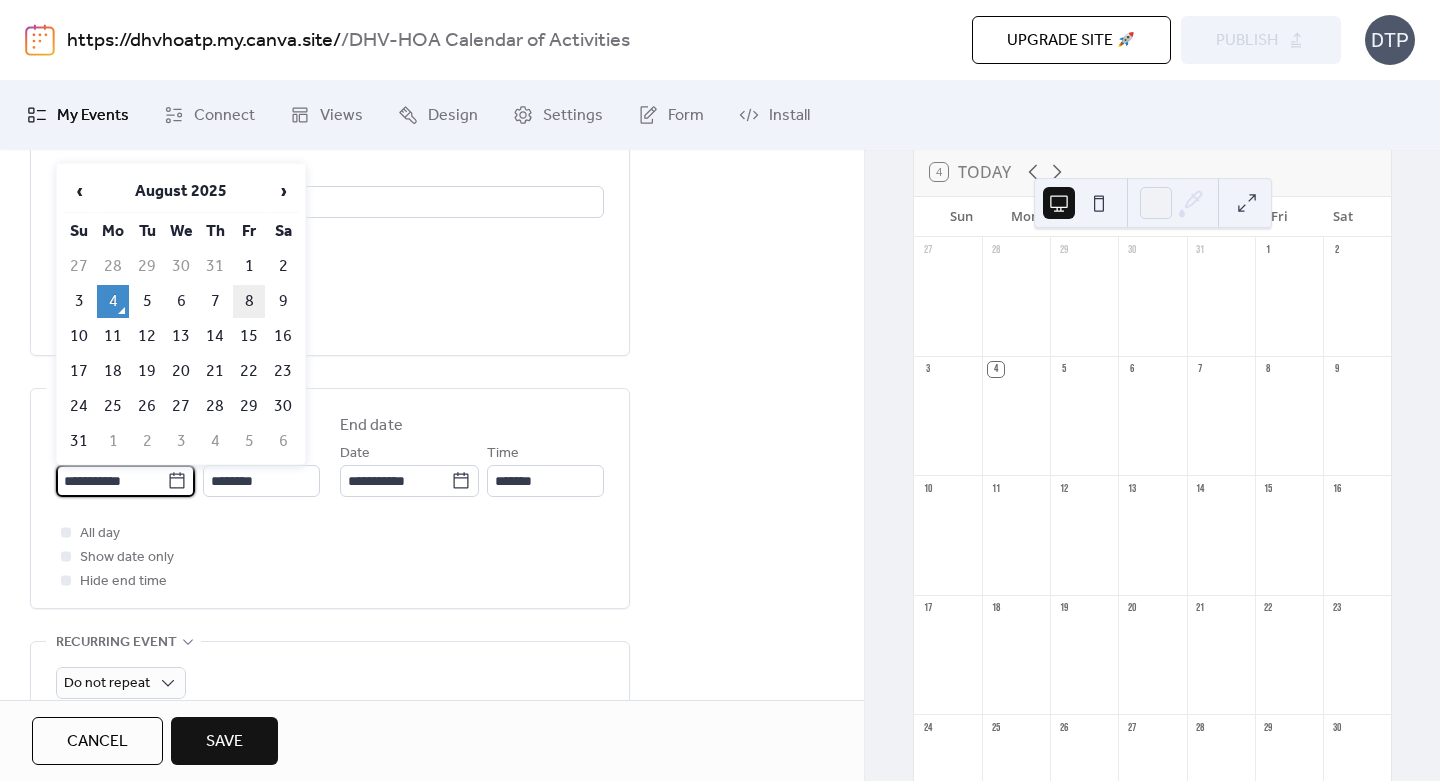 click on "8" at bounding box center (249, 301) 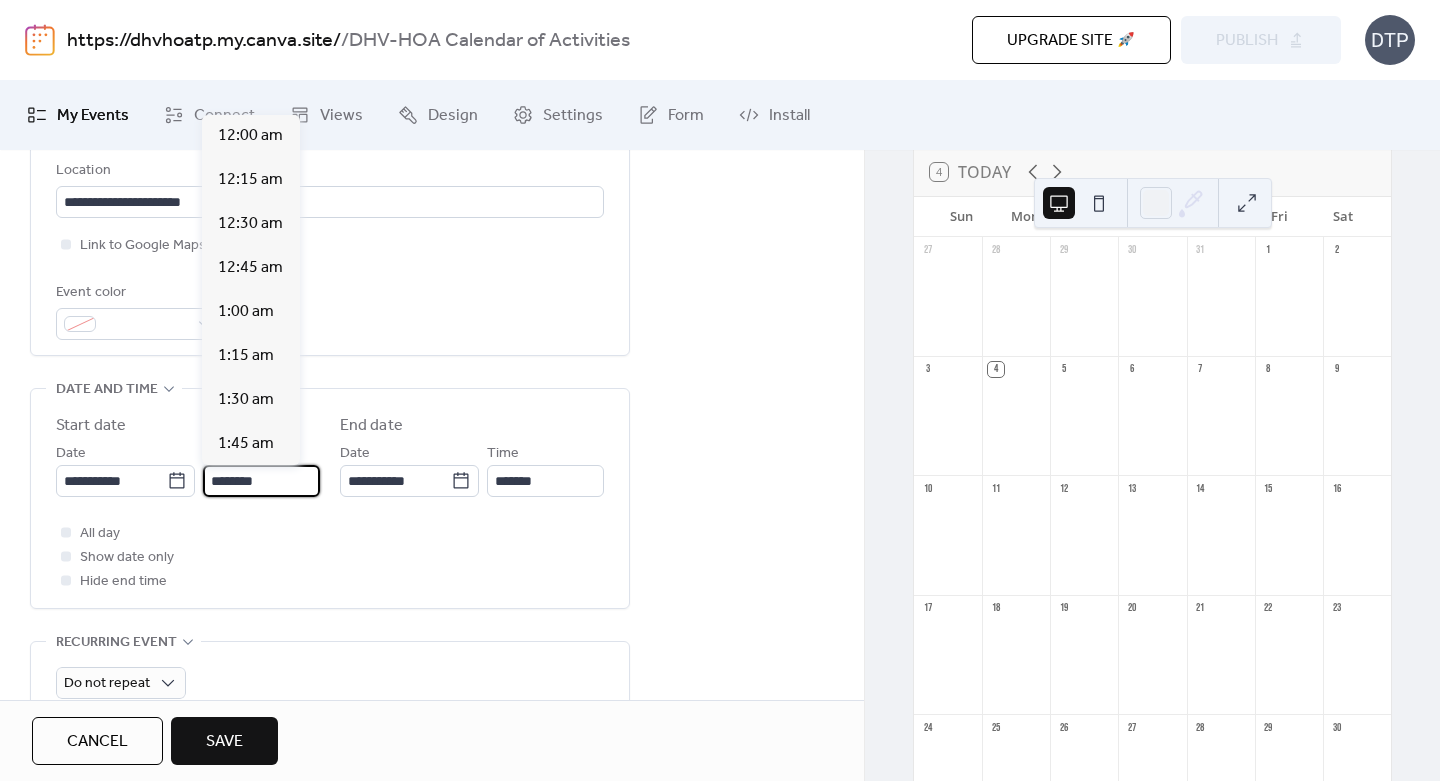 click on "********" at bounding box center (261, 481) 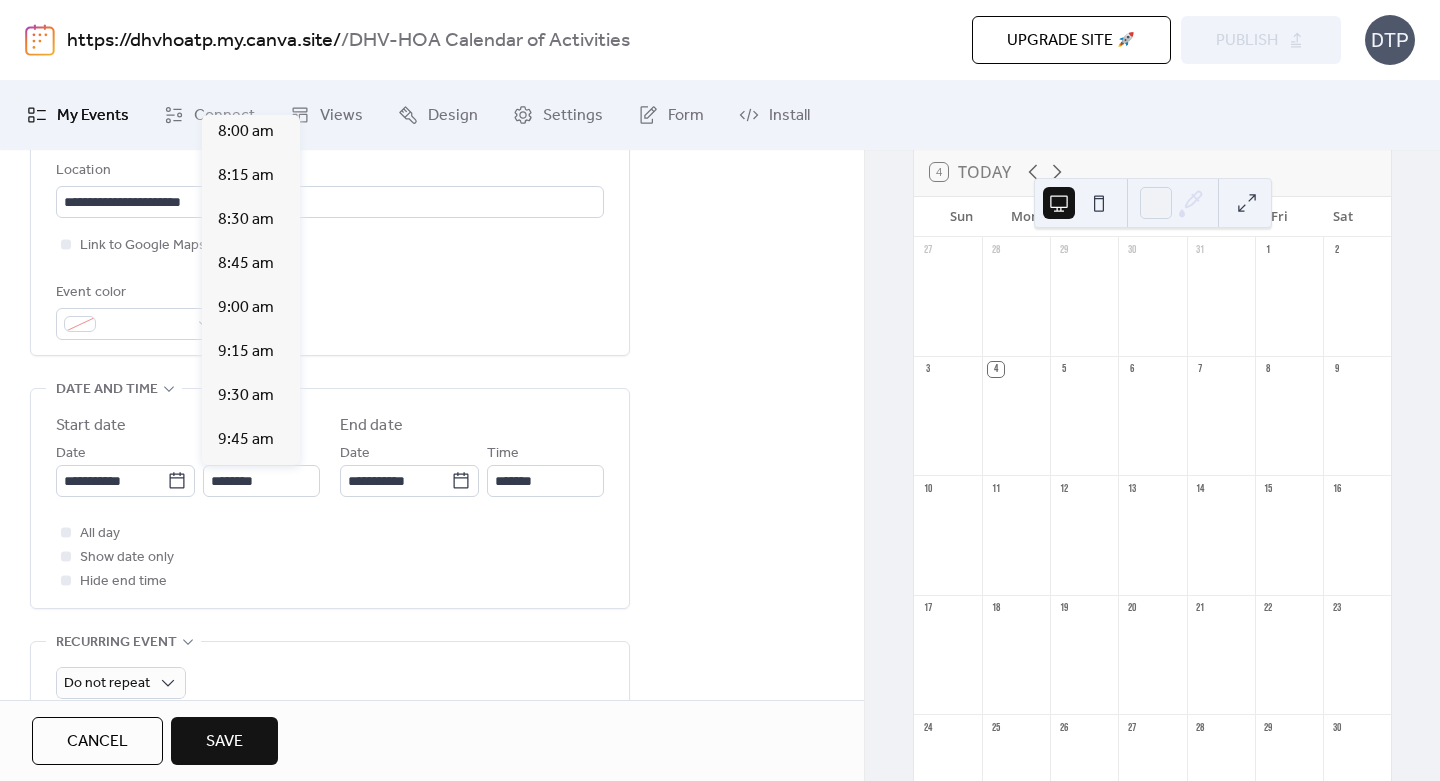 scroll, scrollTop: 1388, scrollLeft: 0, axis: vertical 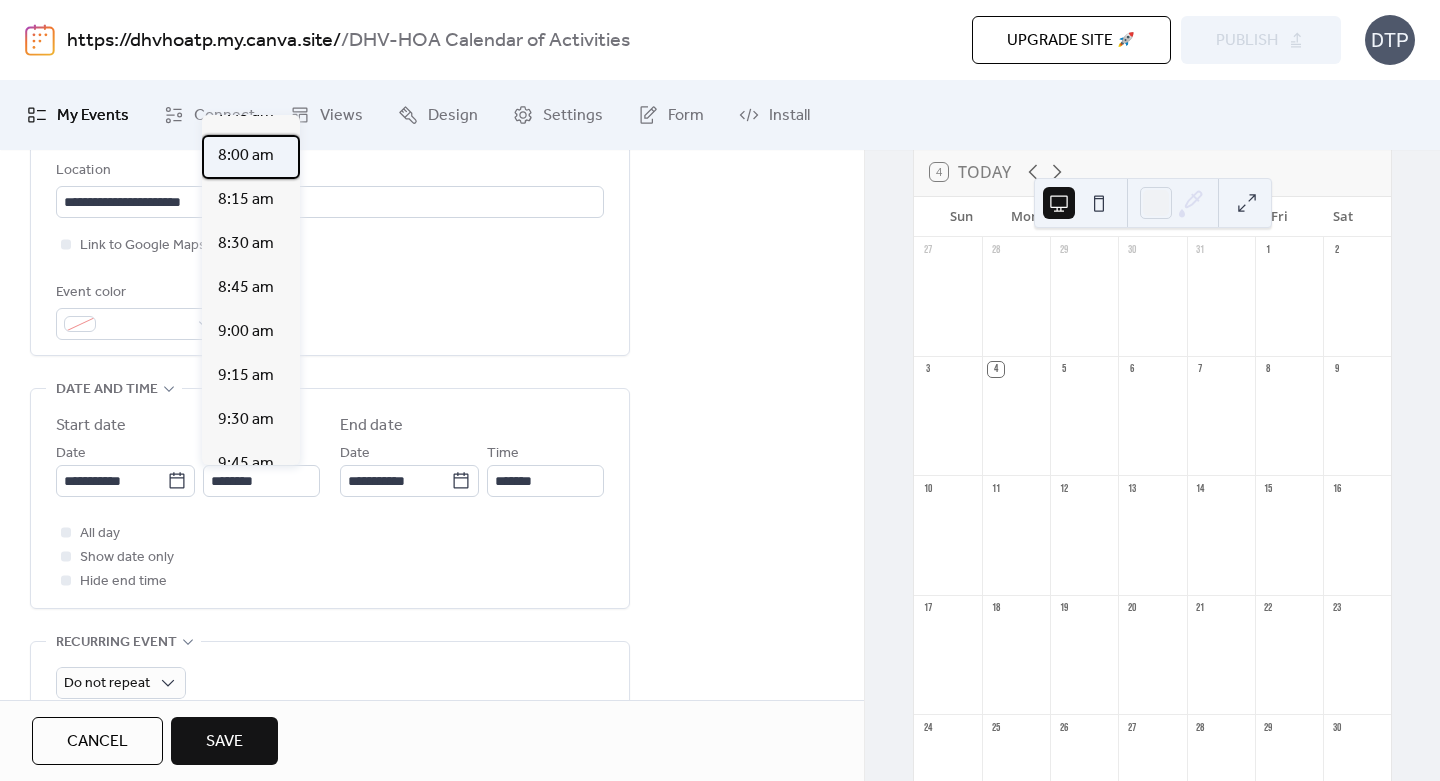 click on "8:00 am" at bounding box center (246, 156) 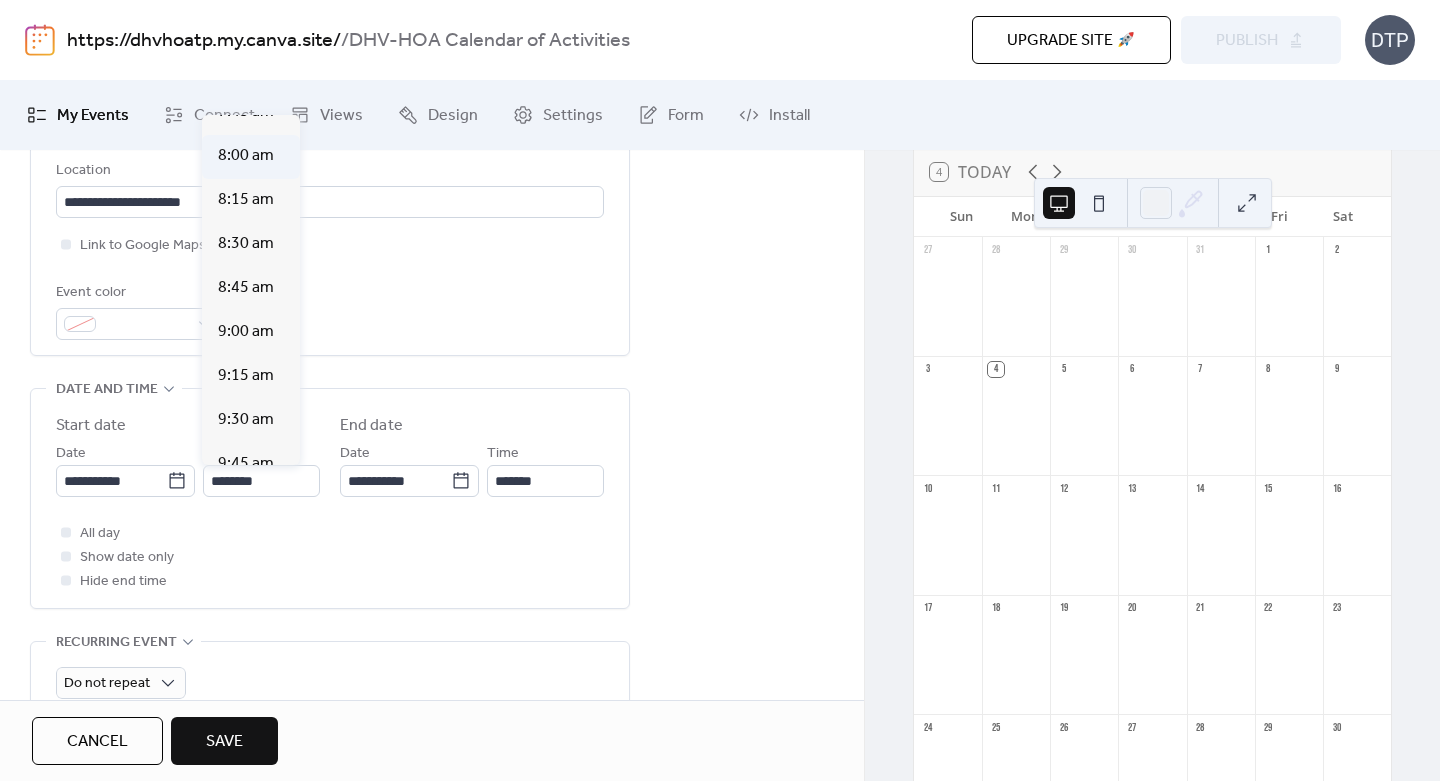 type on "*******" 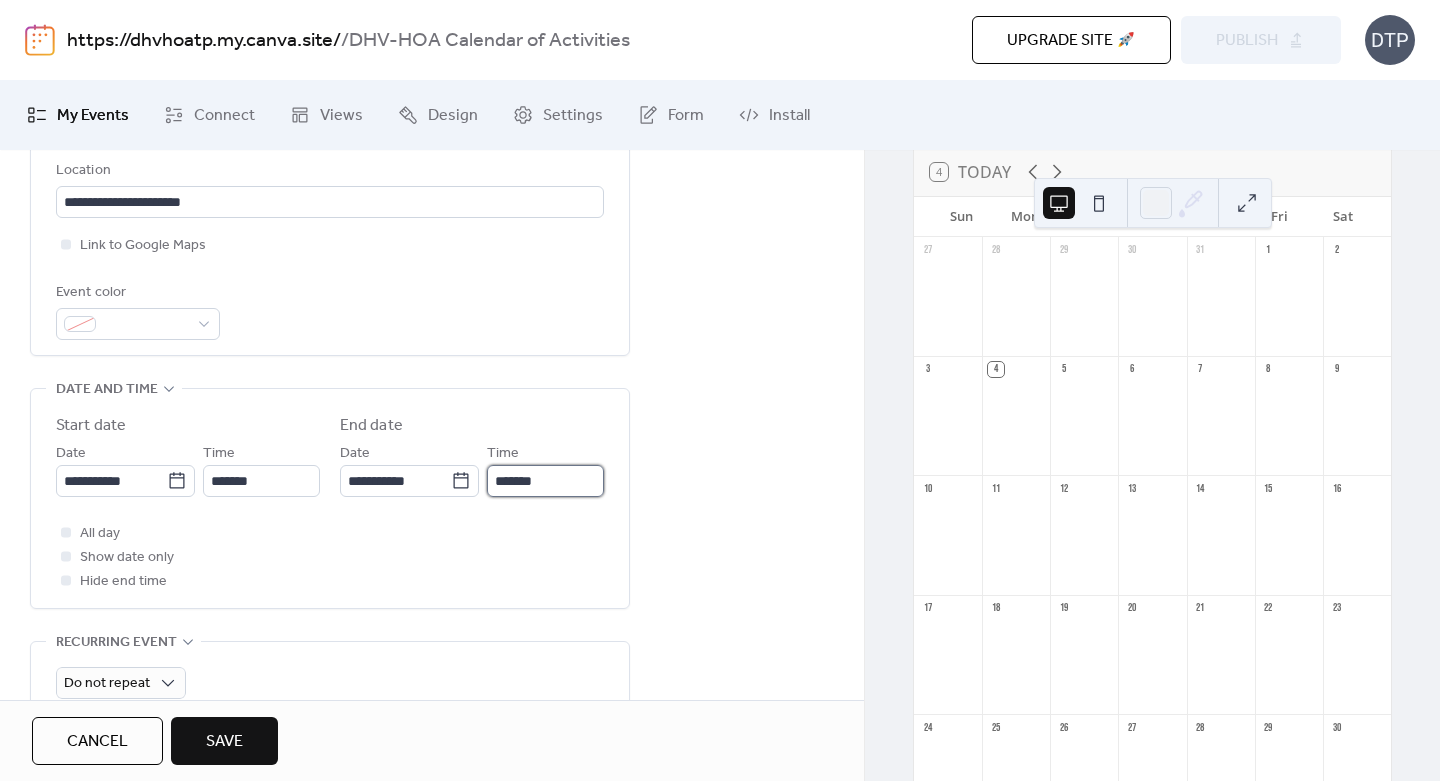 click on "*******" at bounding box center [545, 481] 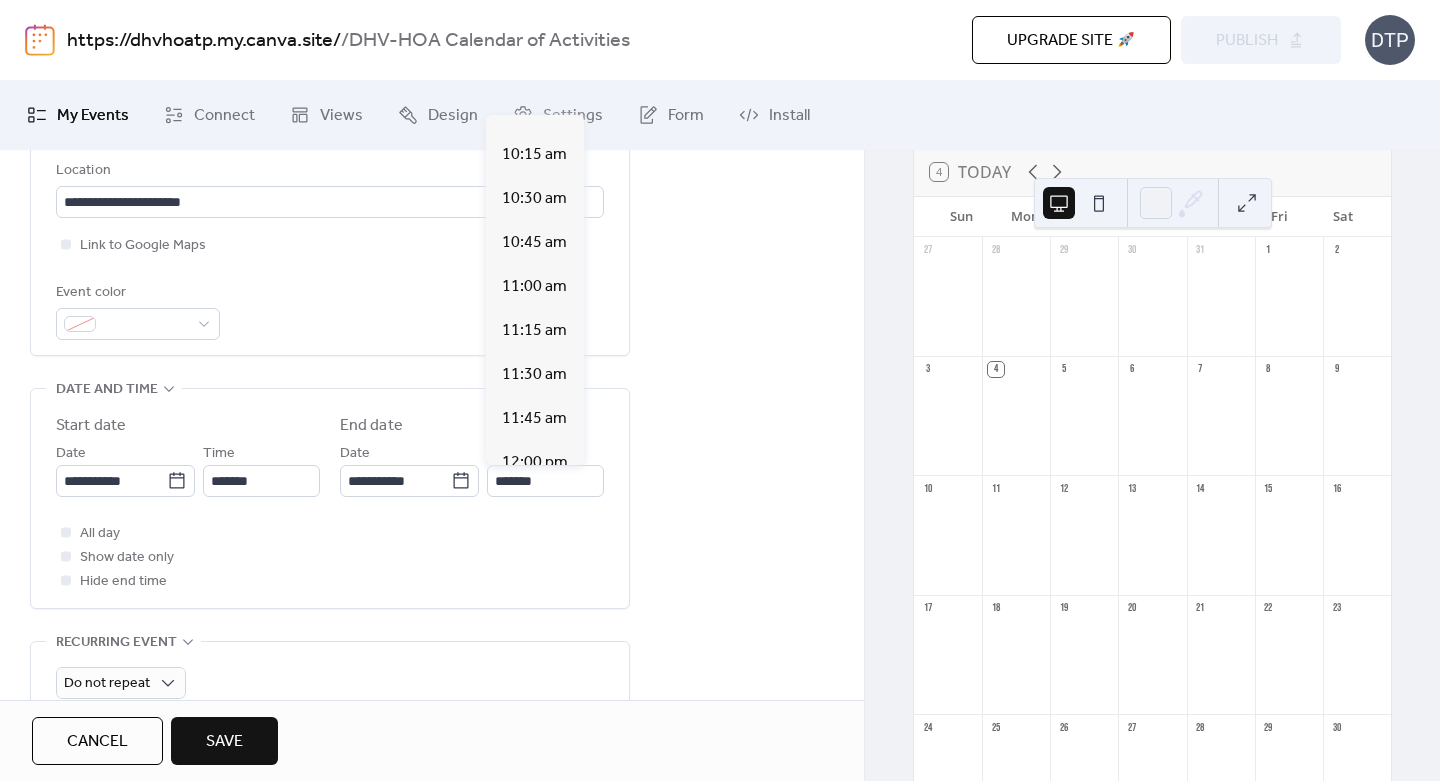 scroll, scrollTop: 356, scrollLeft: 0, axis: vertical 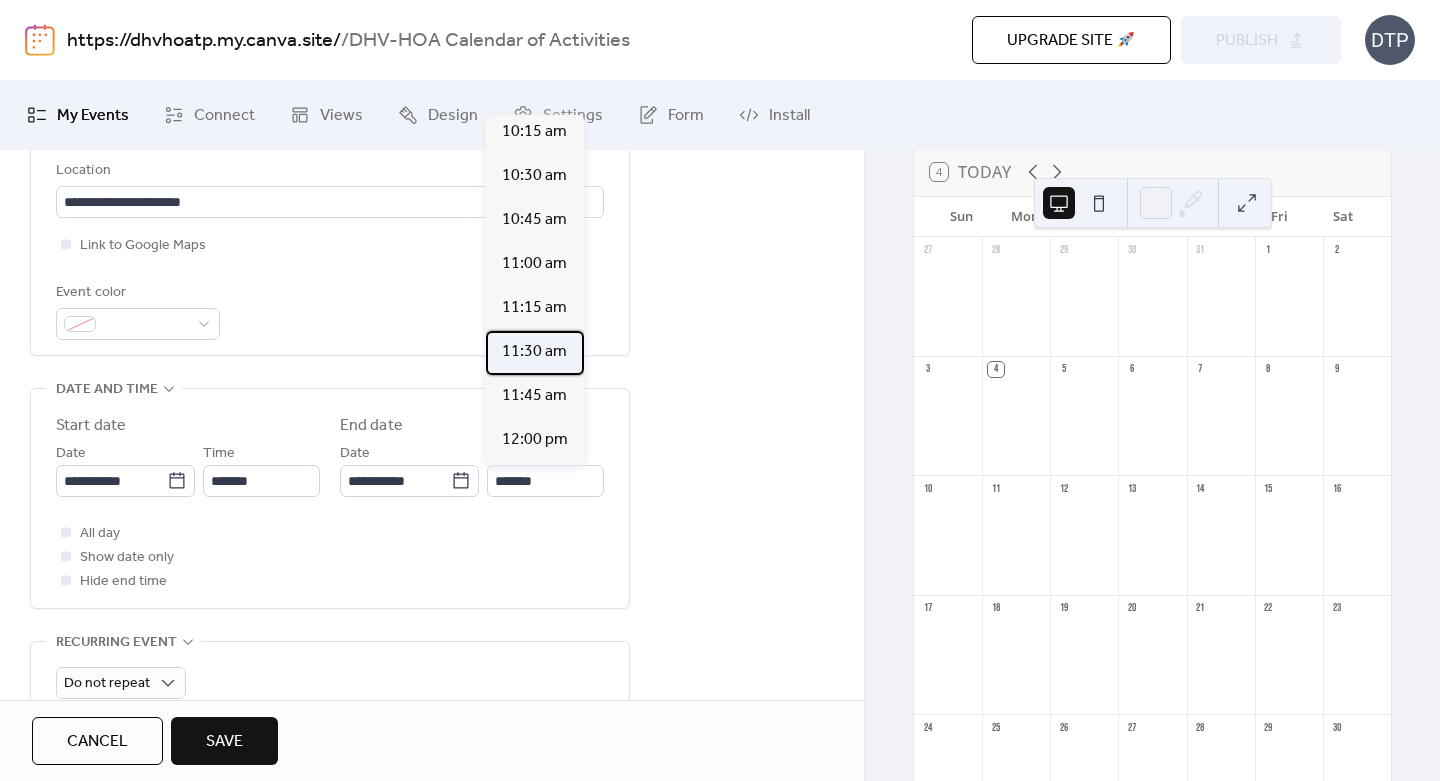 click on "11:30 am" at bounding box center [534, 352] 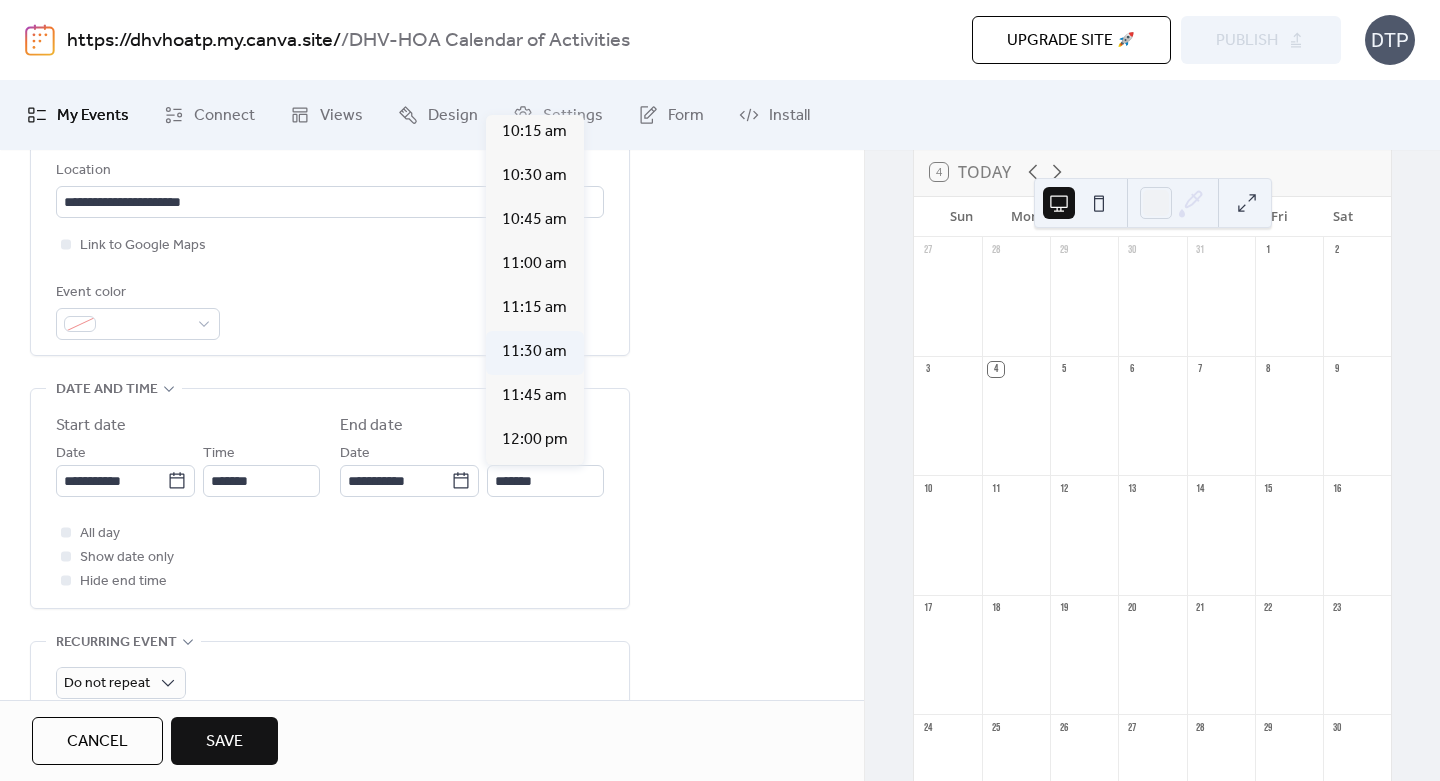 type on "********" 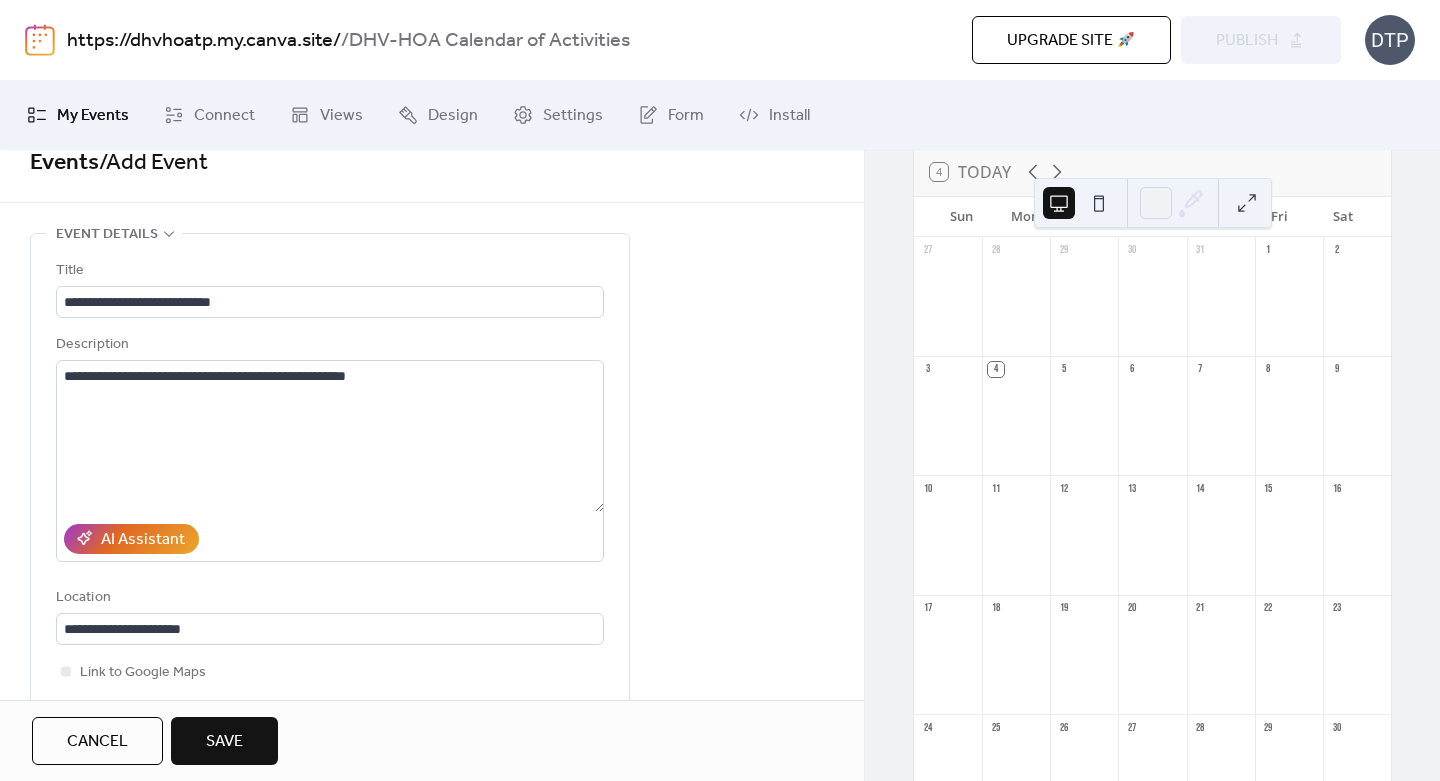 scroll, scrollTop: 0, scrollLeft: 0, axis: both 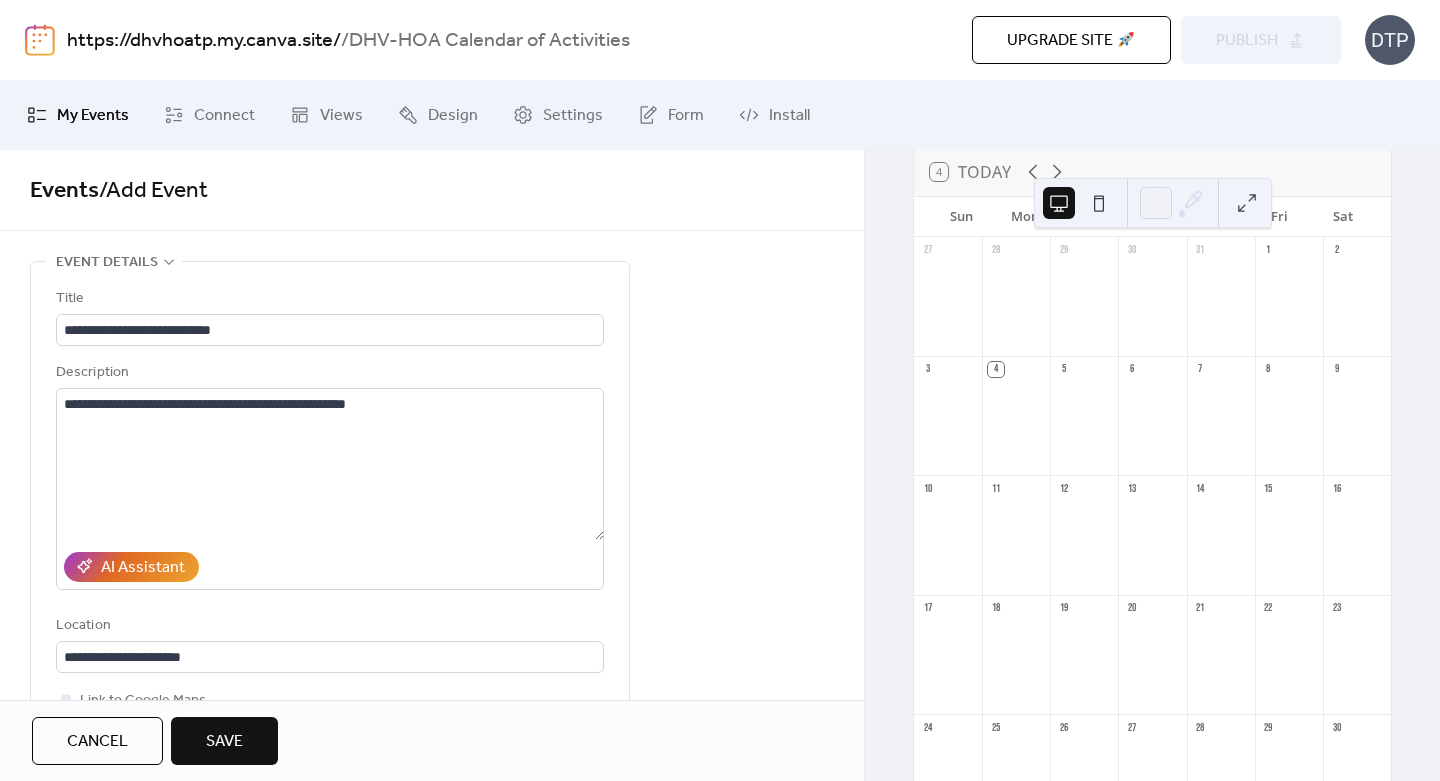 click on "Save" at bounding box center [224, 741] 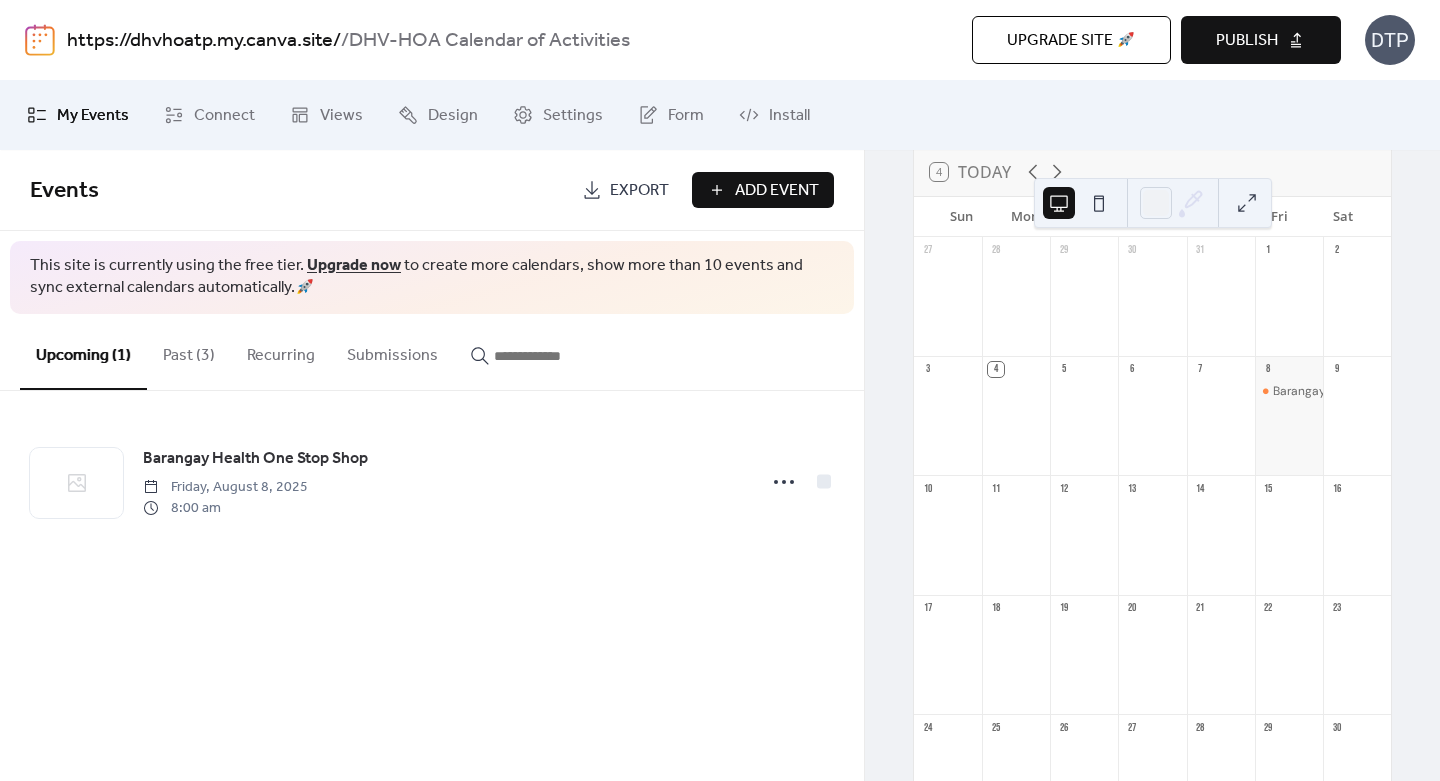 click on "Add Event" at bounding box center [777, 191] 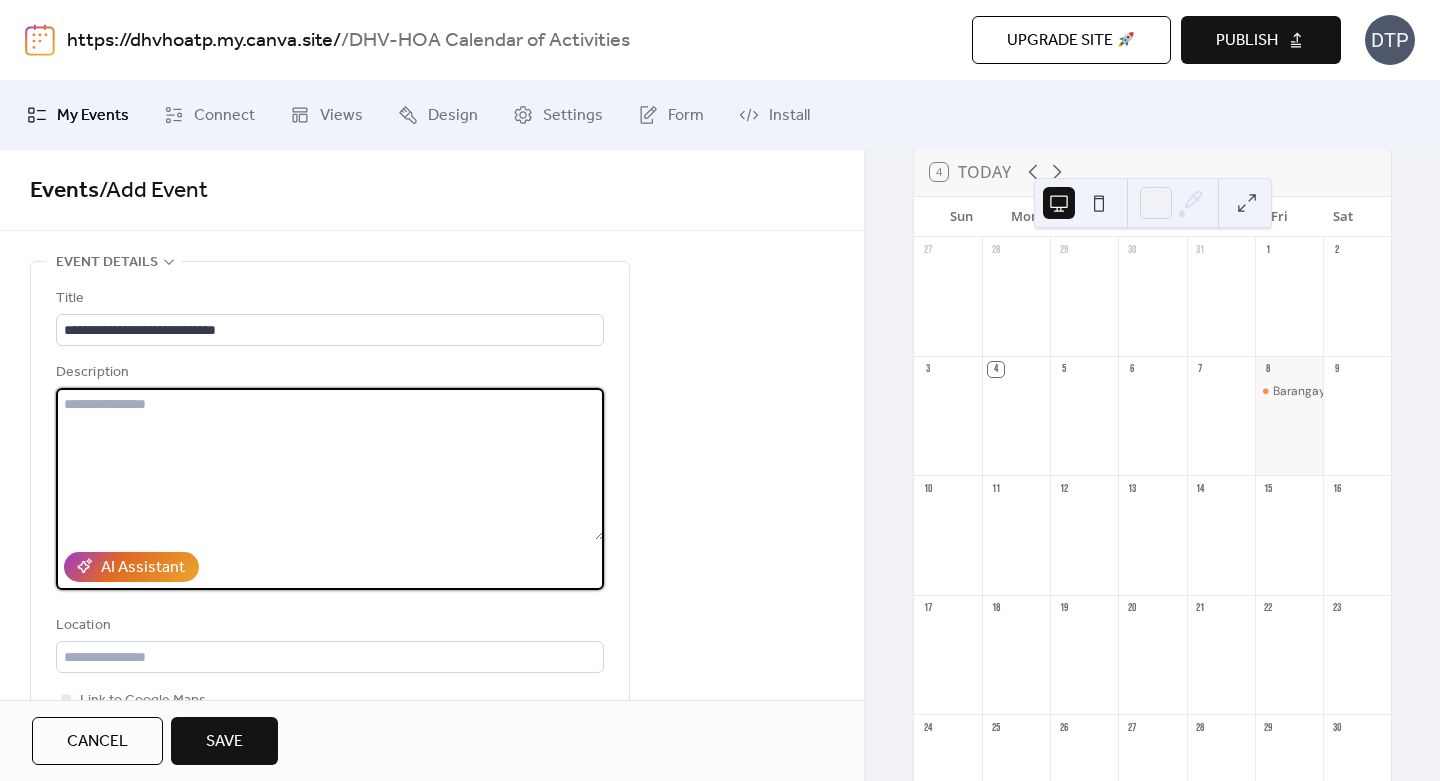click at bounding box center [330, 464] 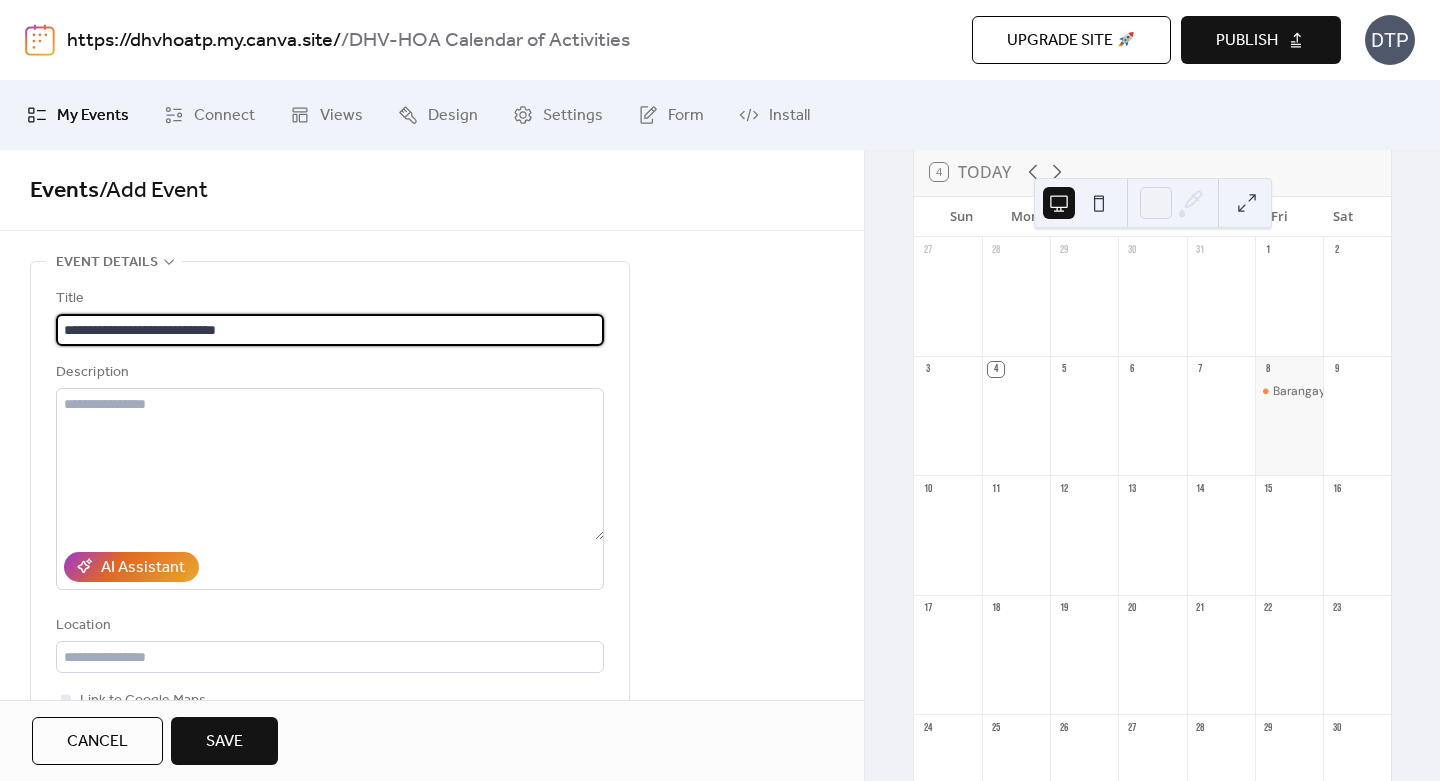 click on "**********" at bounding box center (330, 330) 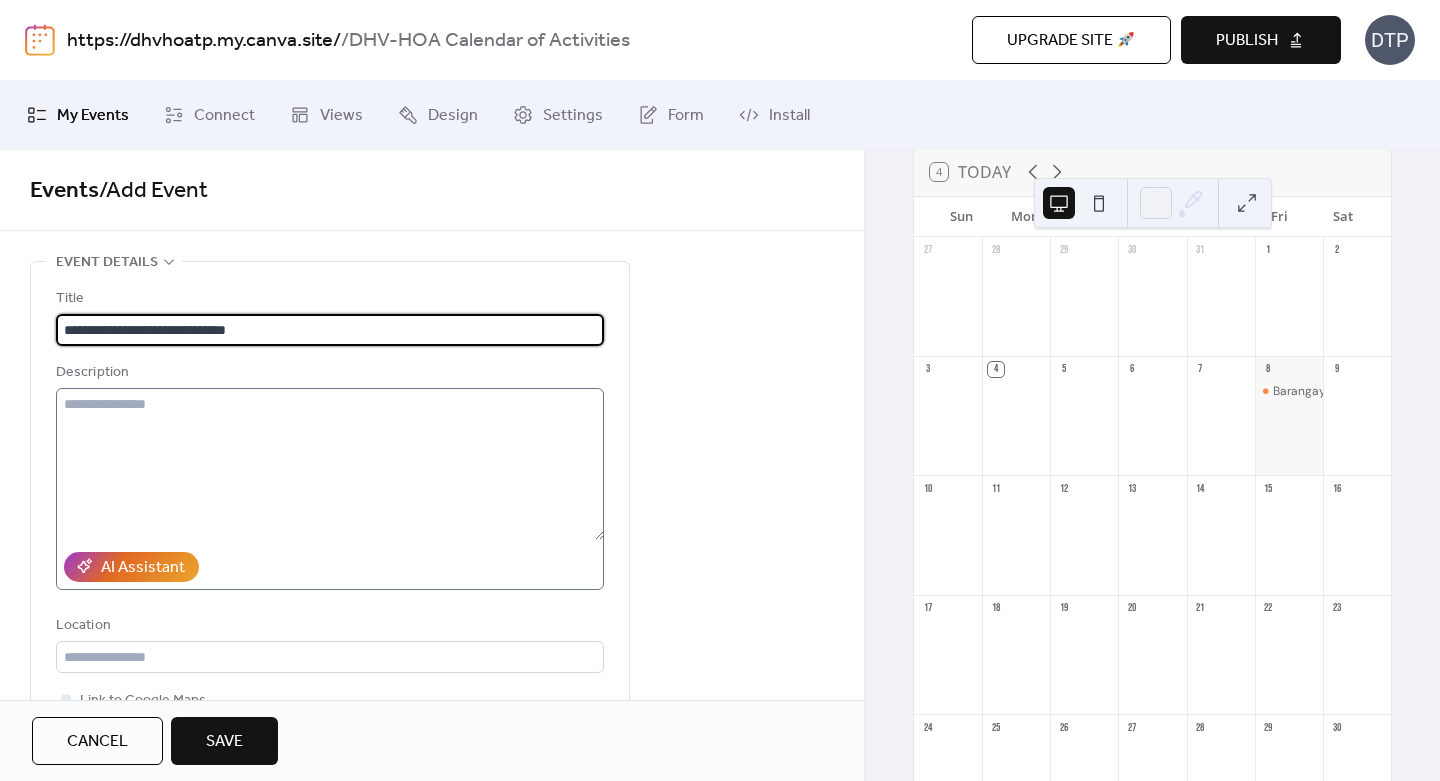 type on "**********" 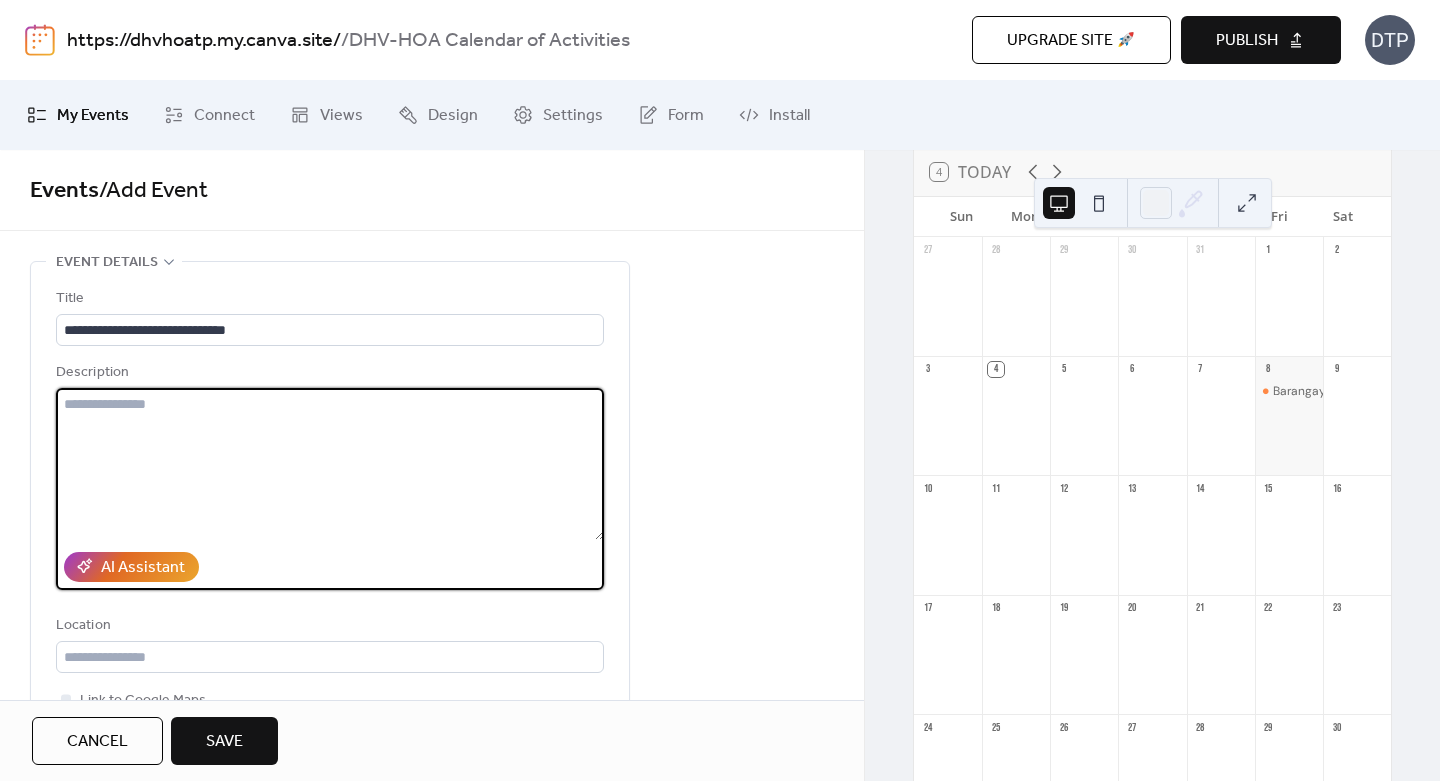 click at bounding box center (330, 464) 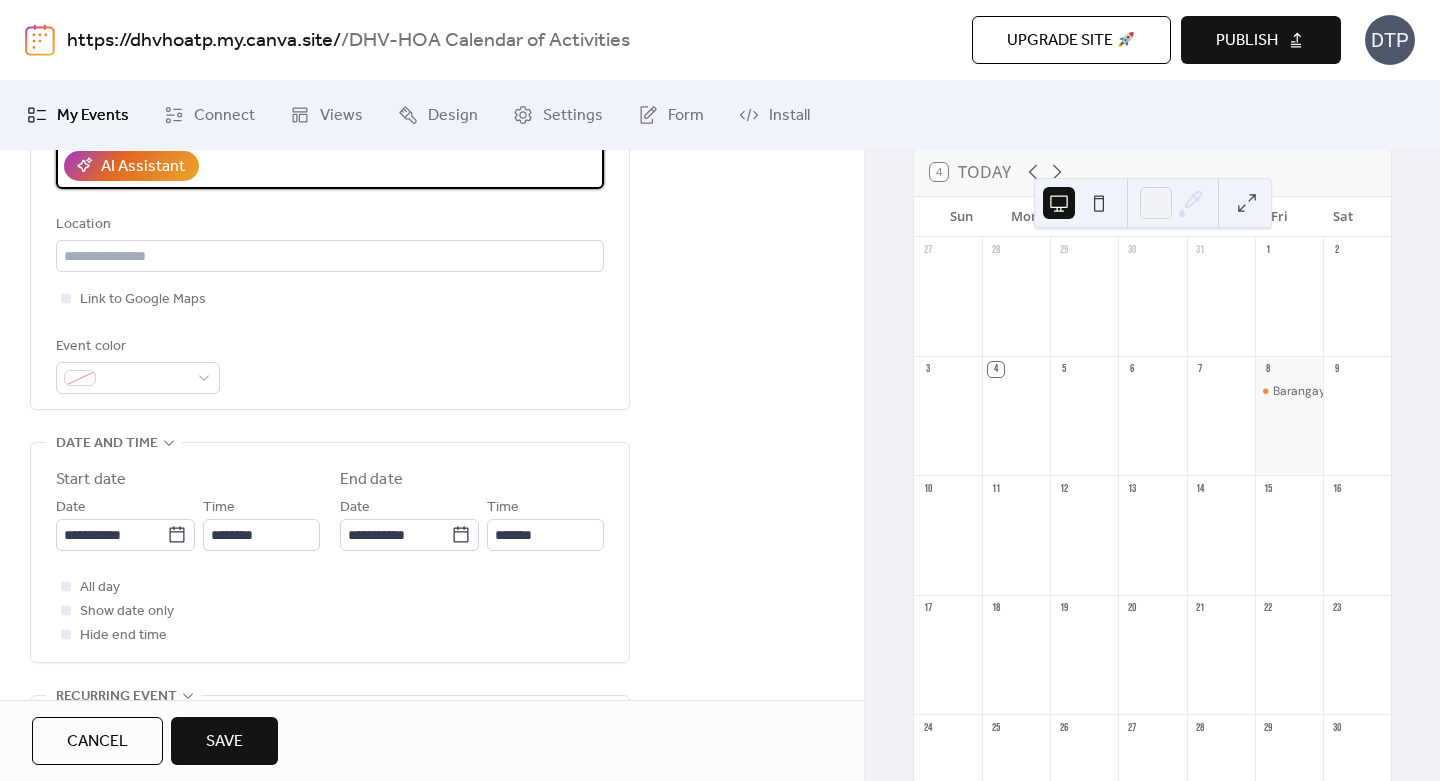 scroll, scrollTop: 426, scrollLeft: 0, axis: vertical 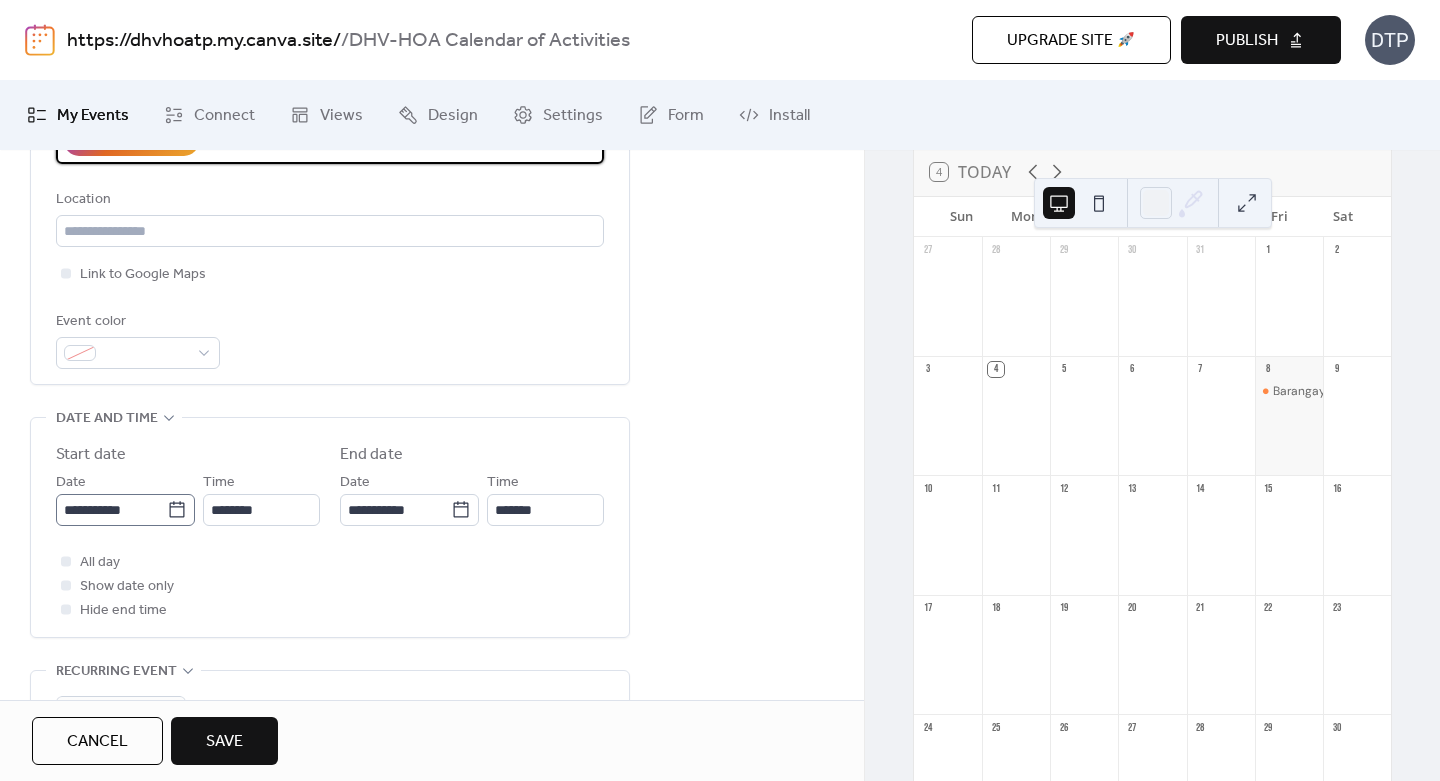 type on "**********" 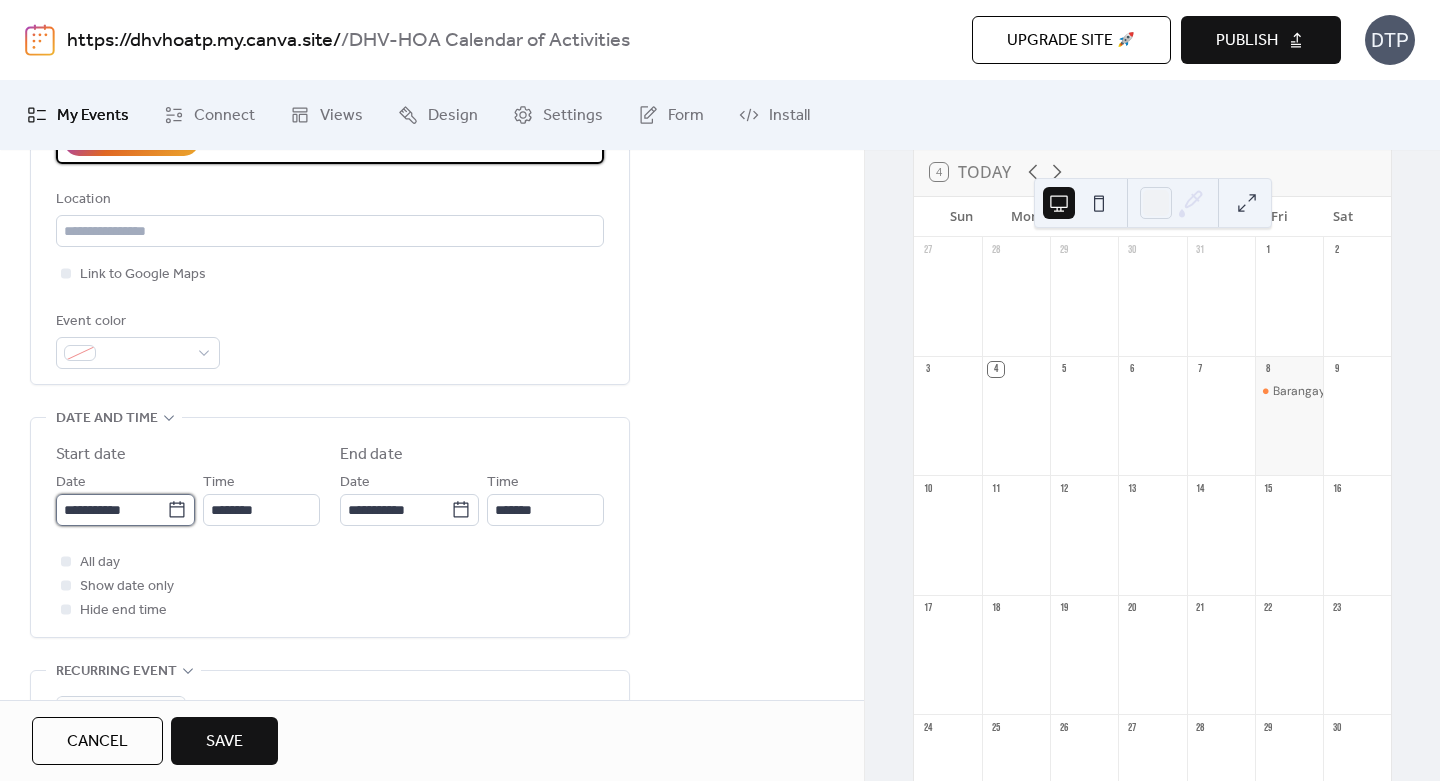 click on "**********" at bounding box center [111, 510] 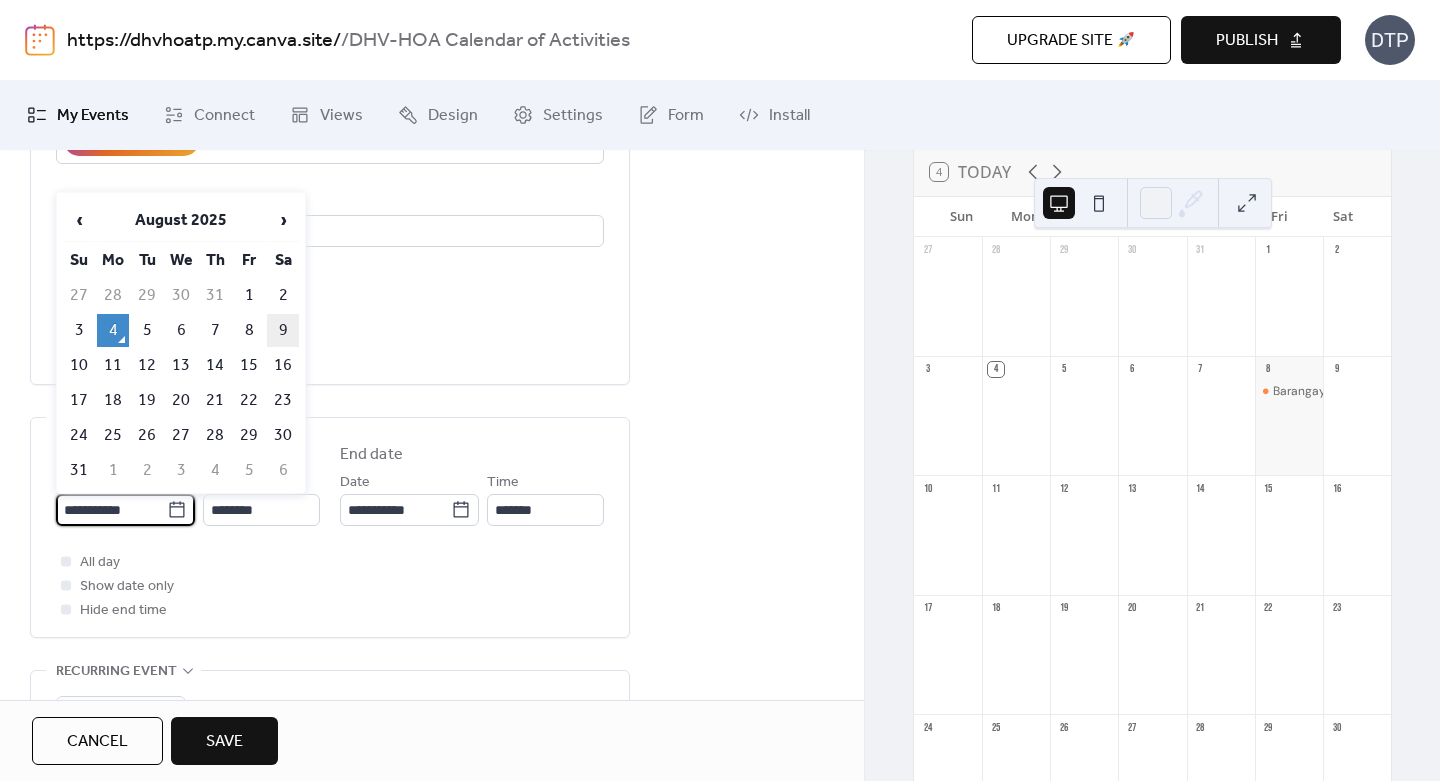 click on "9" at bounding box center (283, 330) 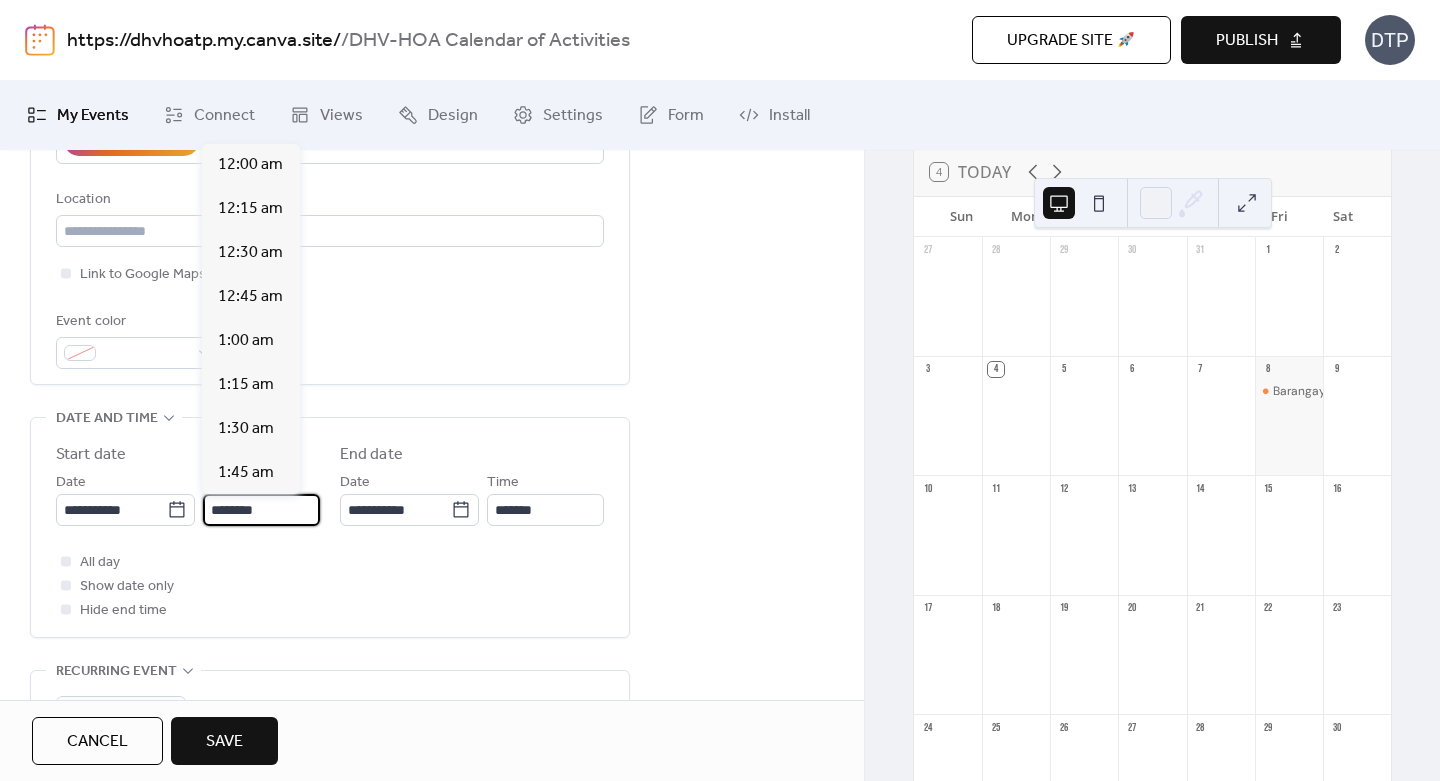click on "********" at bounding box center (261, 510) 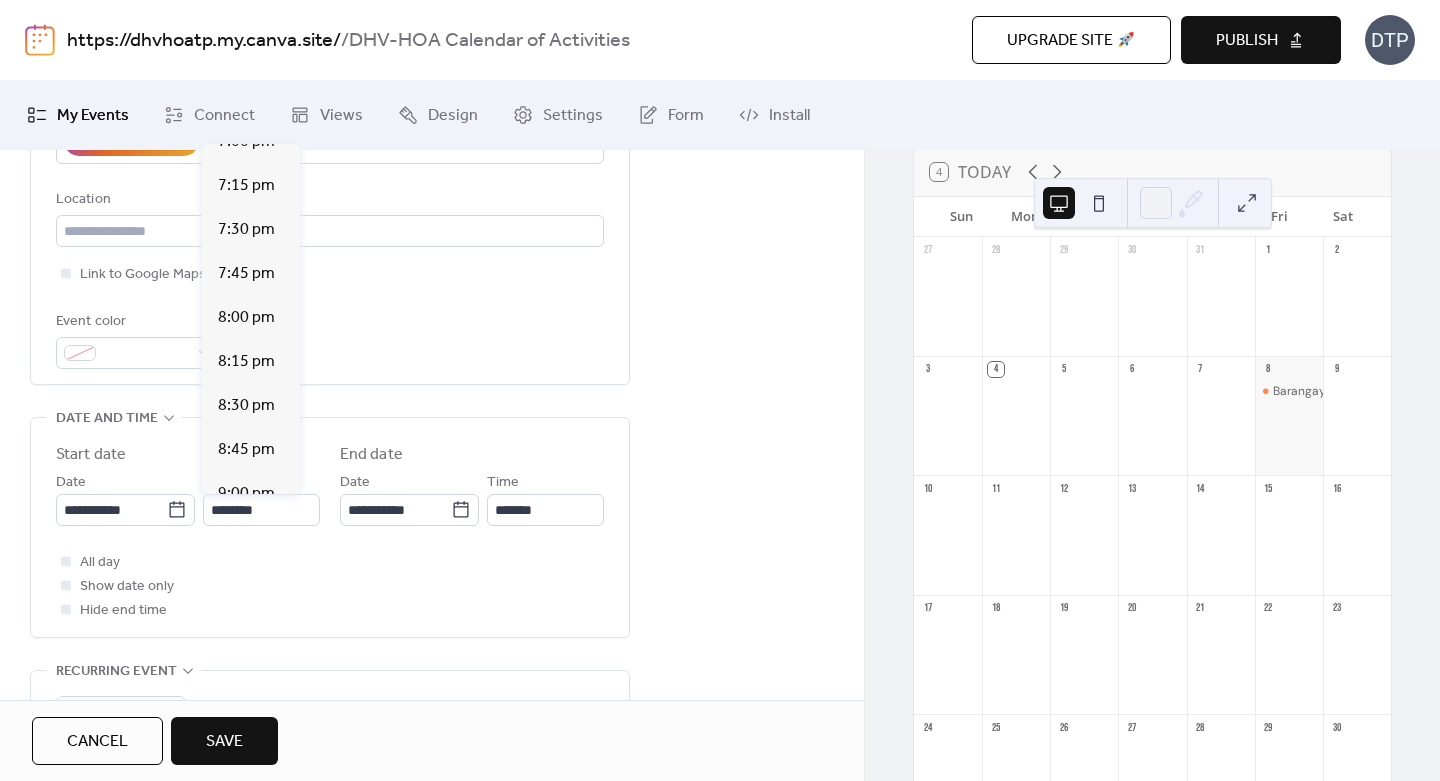 scroll, scrollTop: 3380, scrollLeft: 0, axis: vertical 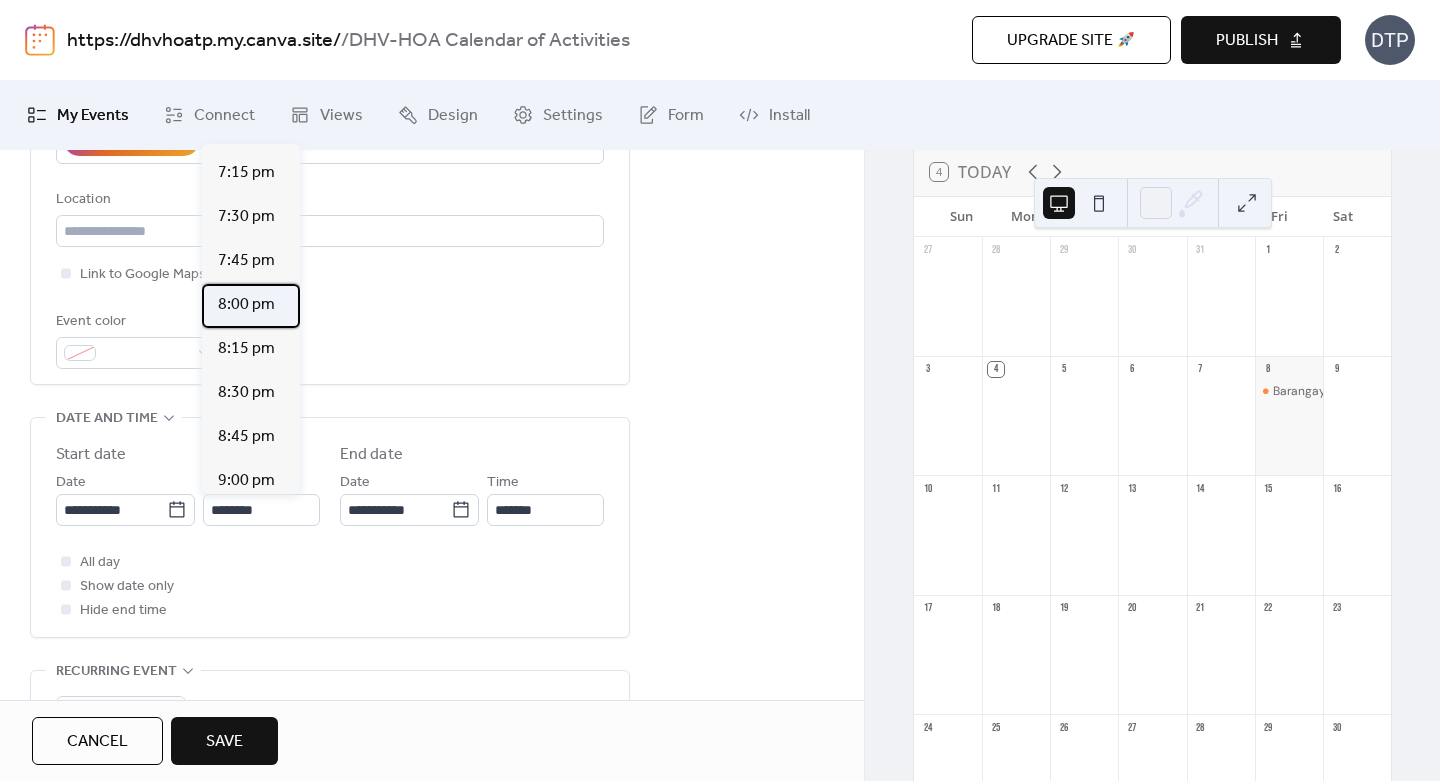 click on "8:00 pm" at bounding box center [246, 305] 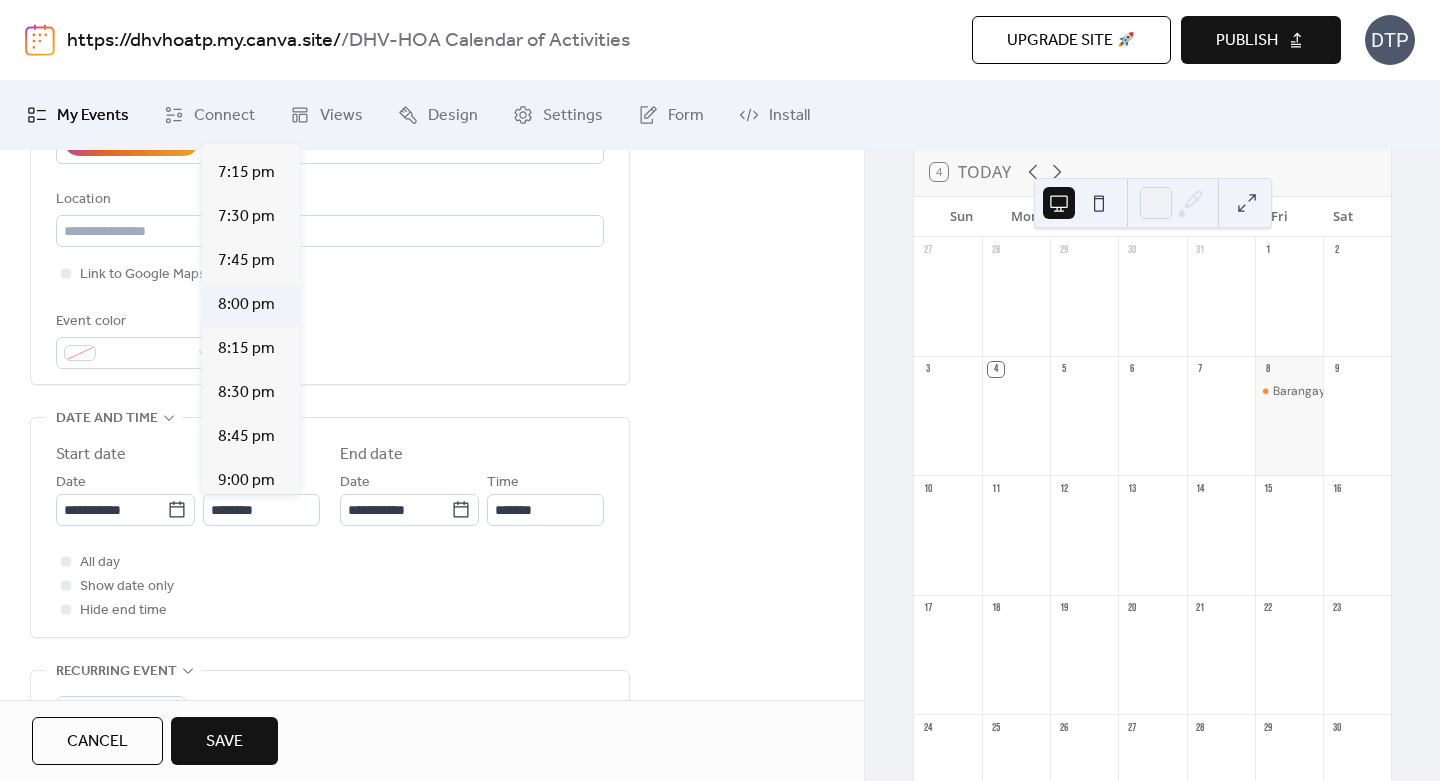 type on "*******" 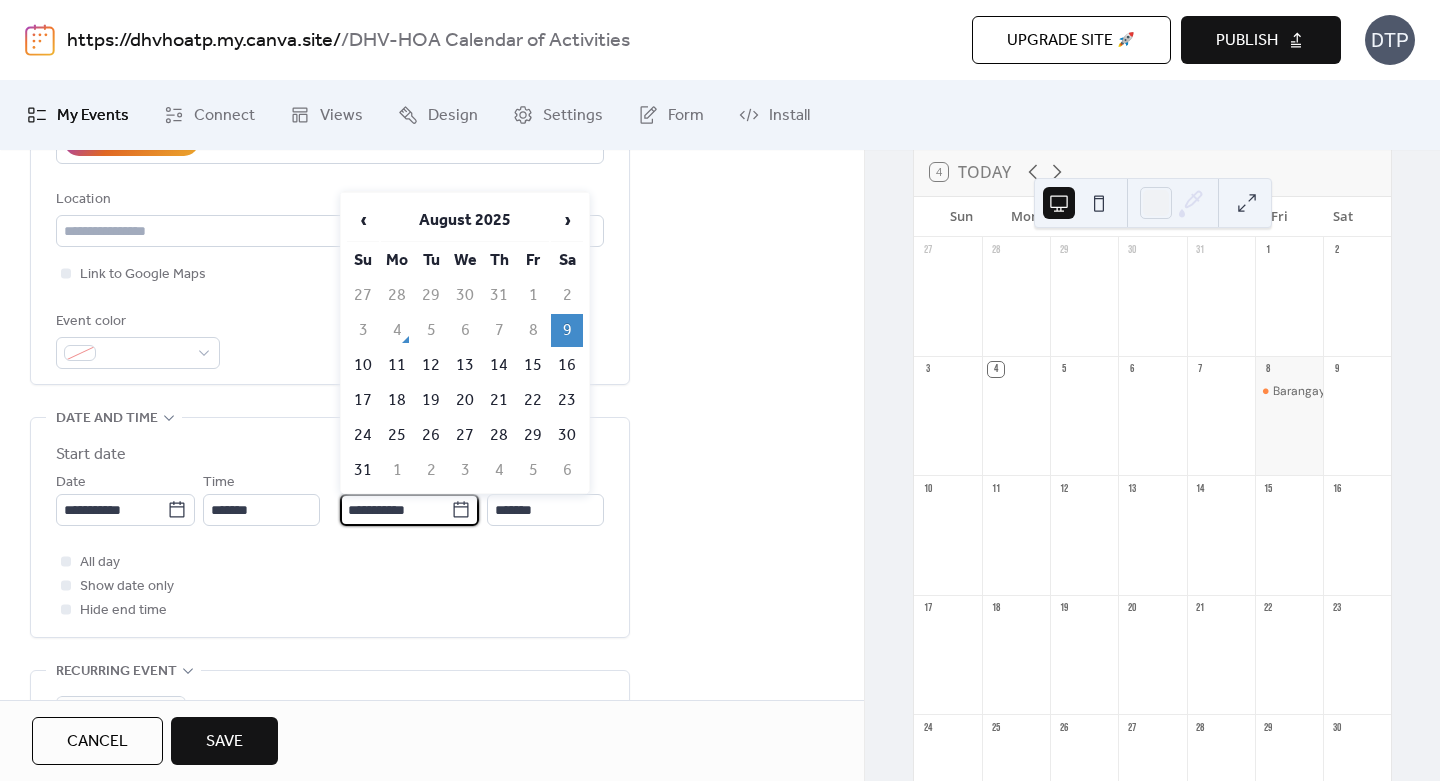 click on "**********" at bounding box center (395, 510) 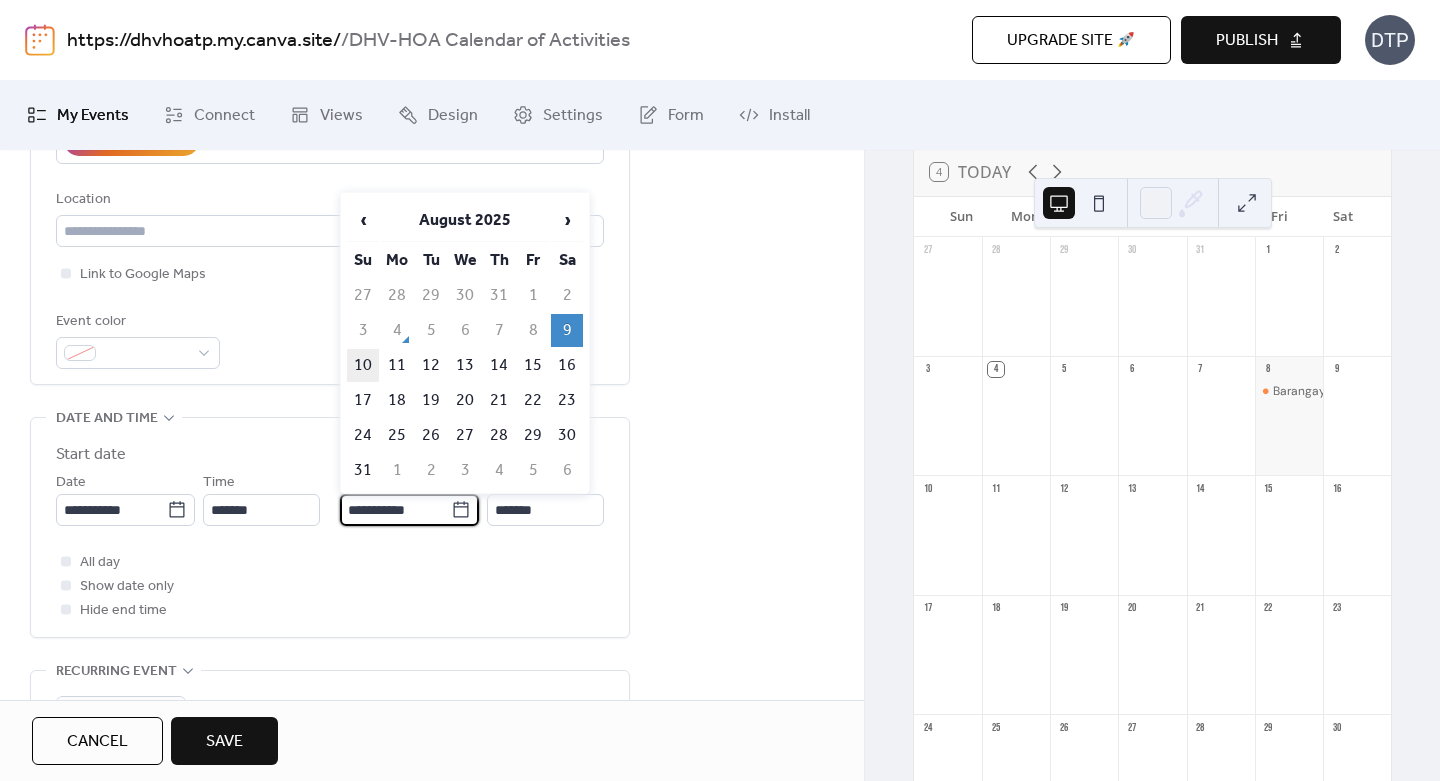 click on "10" at bounding box center (363, 365) 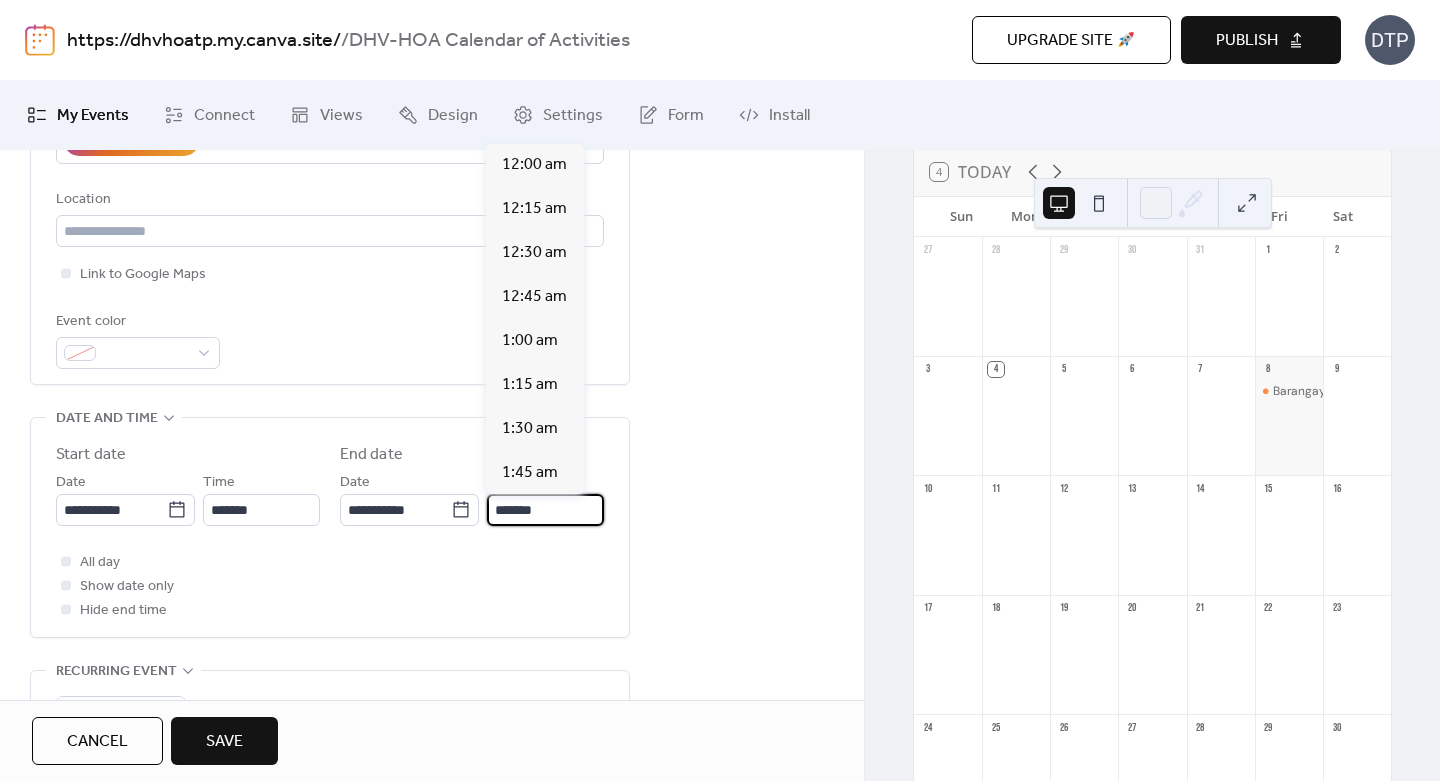 click on "*******" at bounding box center [545, 510] 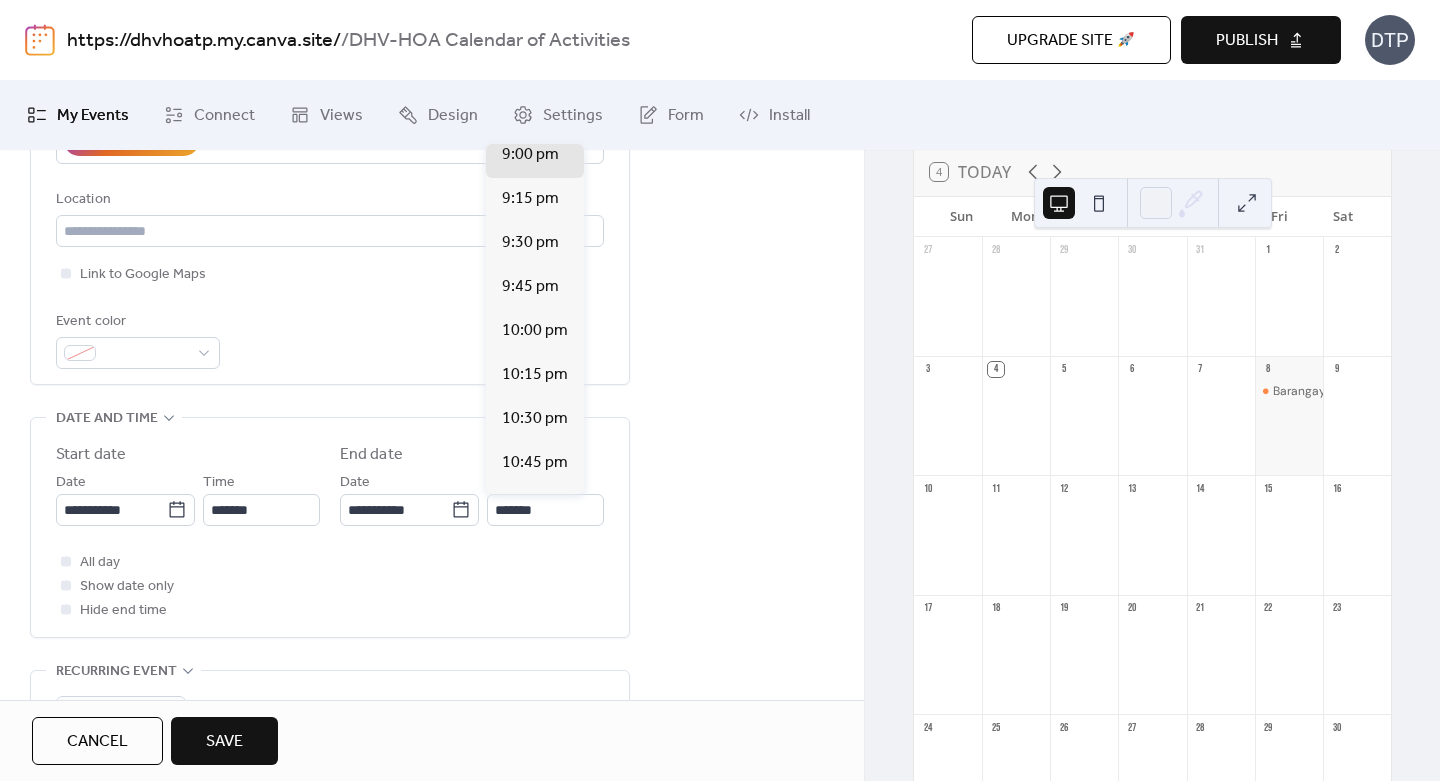 scroll, scrollTop: 3741, scrollLeft: 0, axis: vertical 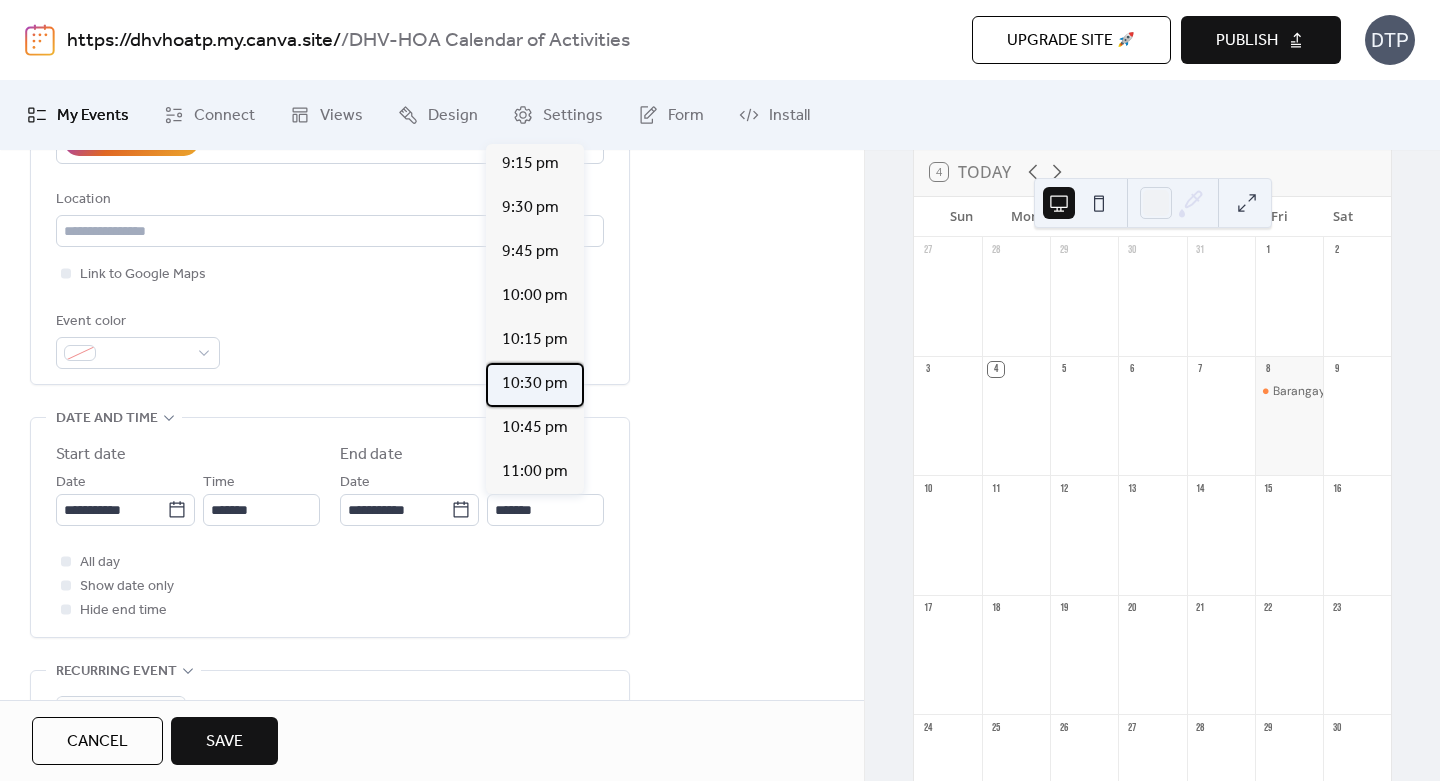 click on "10:30 pm" at bounding box center [535, 384] 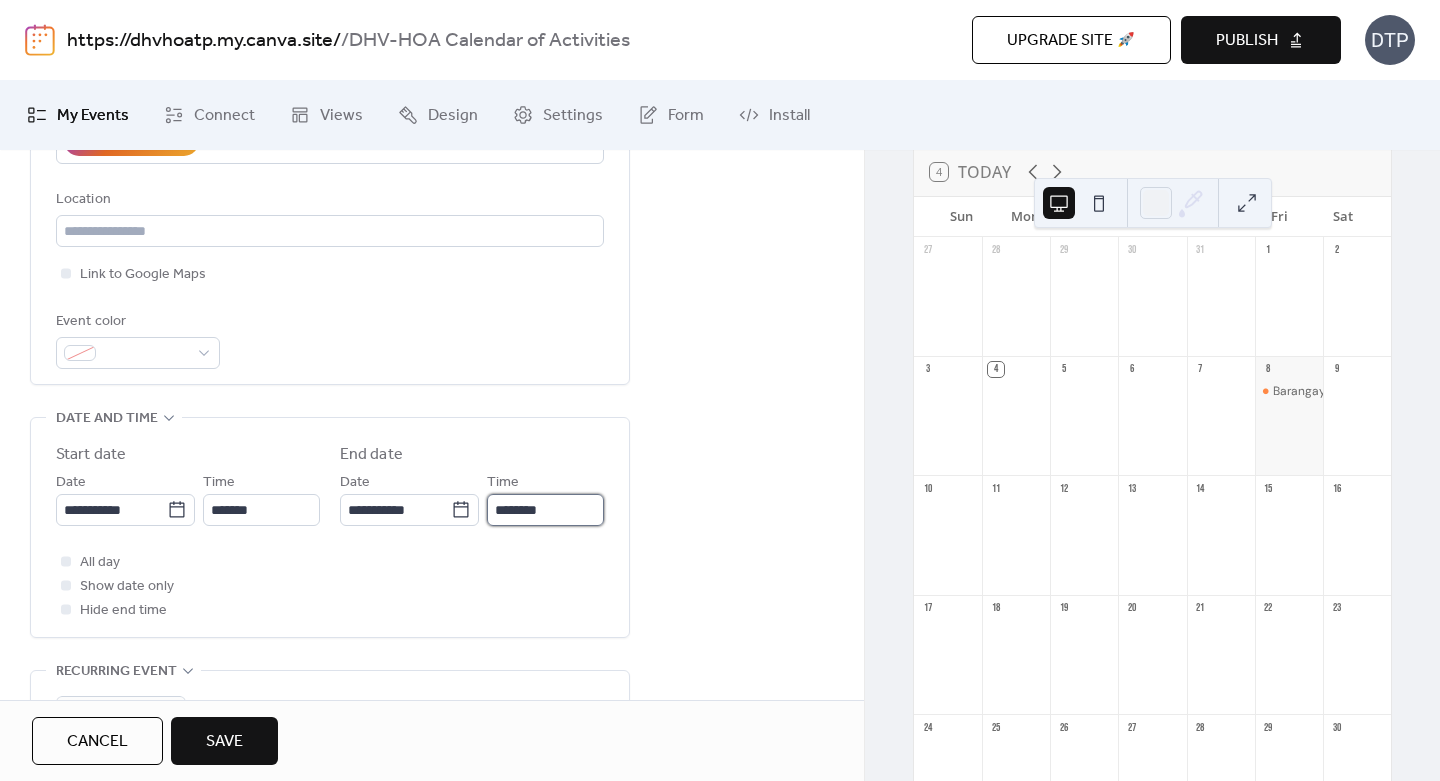 click on "********" at bounding box center (545, 510) 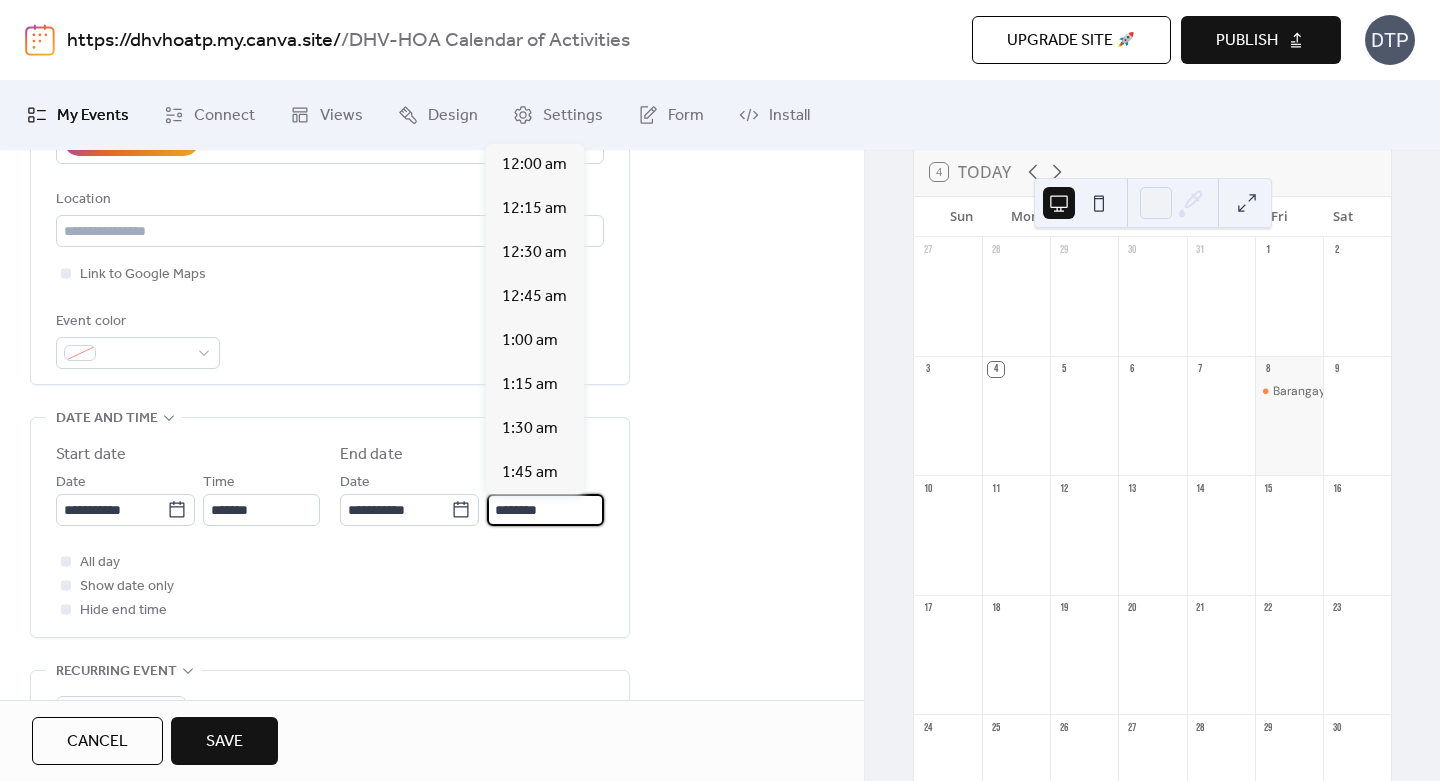 scroll, scrollTop: 3874, scrollLeft: 0, axis: vertical 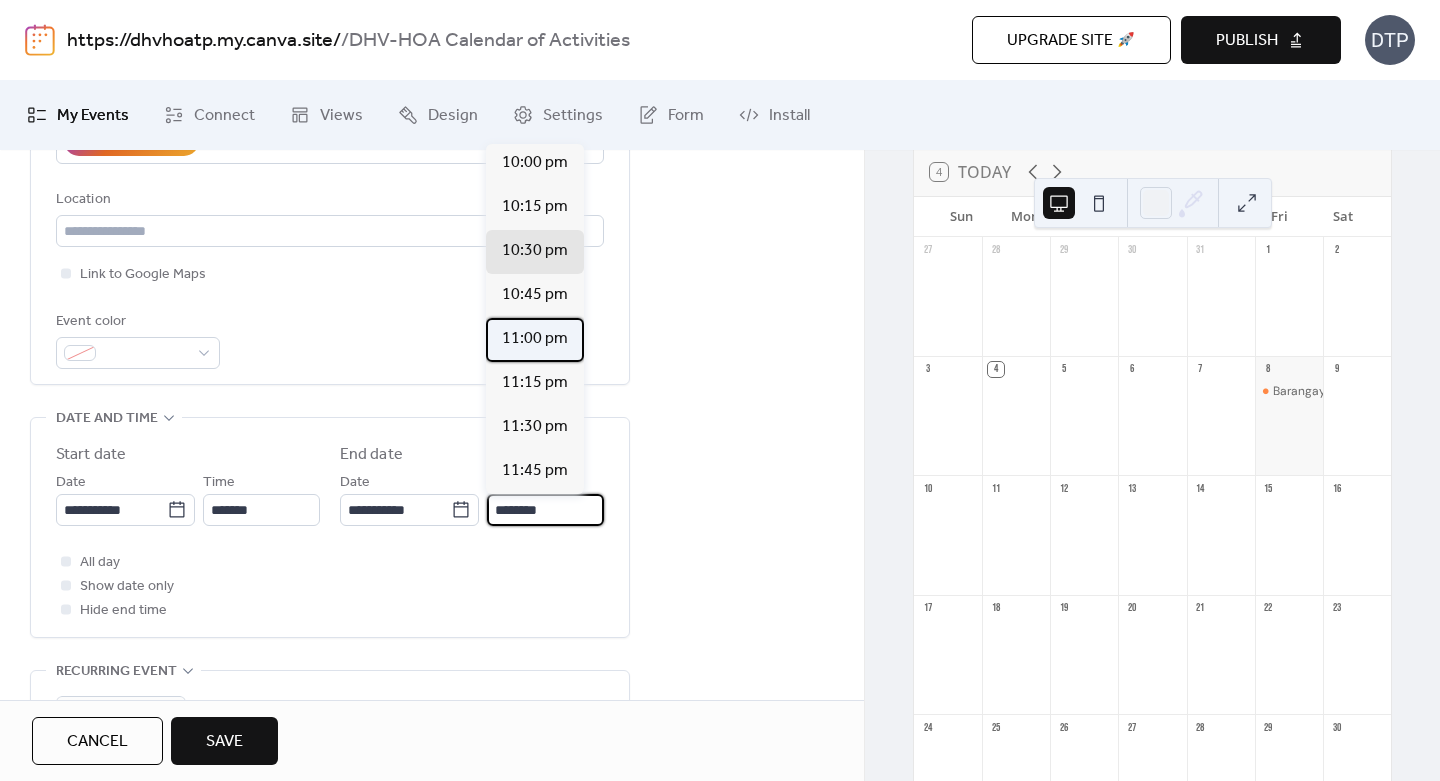 click on "11:00 pm" at bounding box center (535, 339) 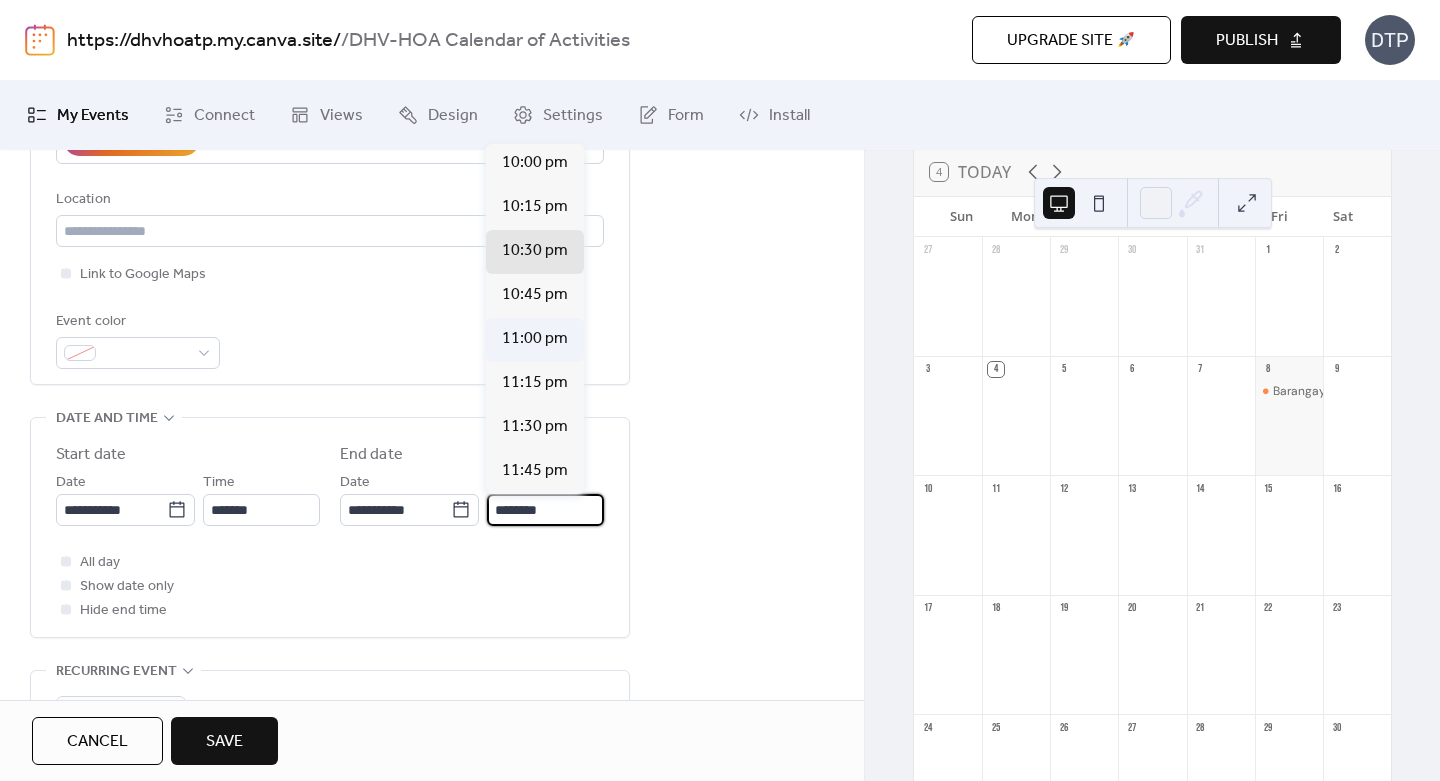 type on "********" 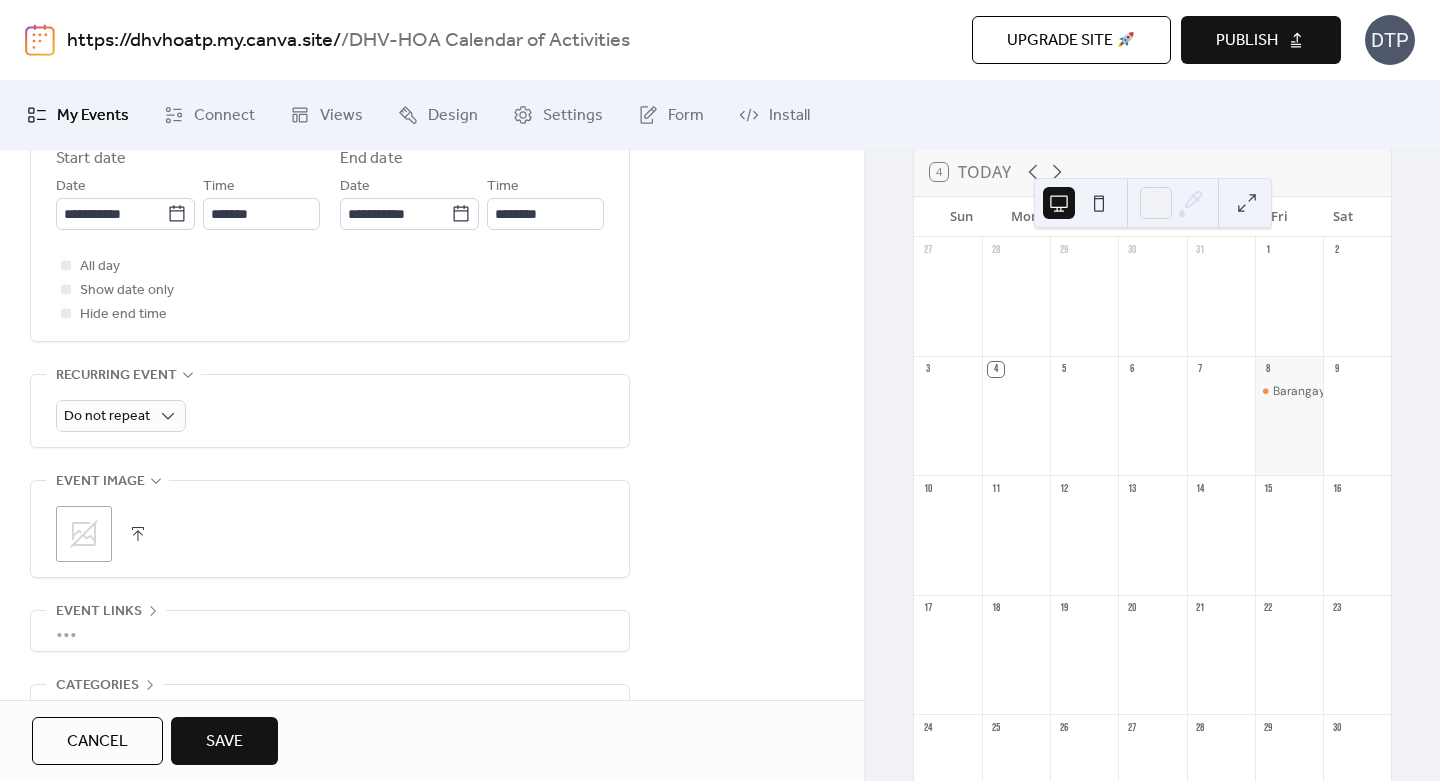 scroll, scrollTop: 848, scrollLeft: 0, axis: vertical 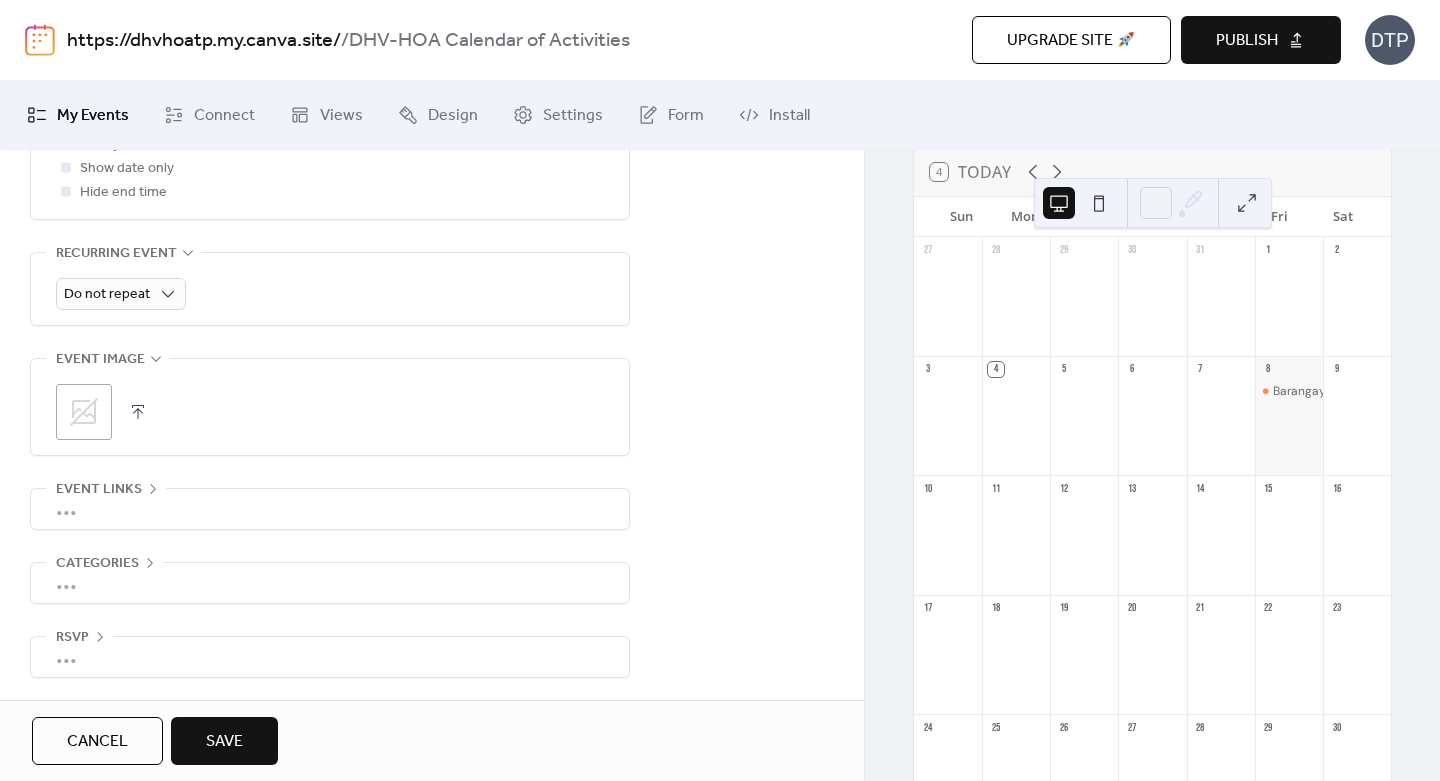 click on "Save" at bounding box center (224, 742) 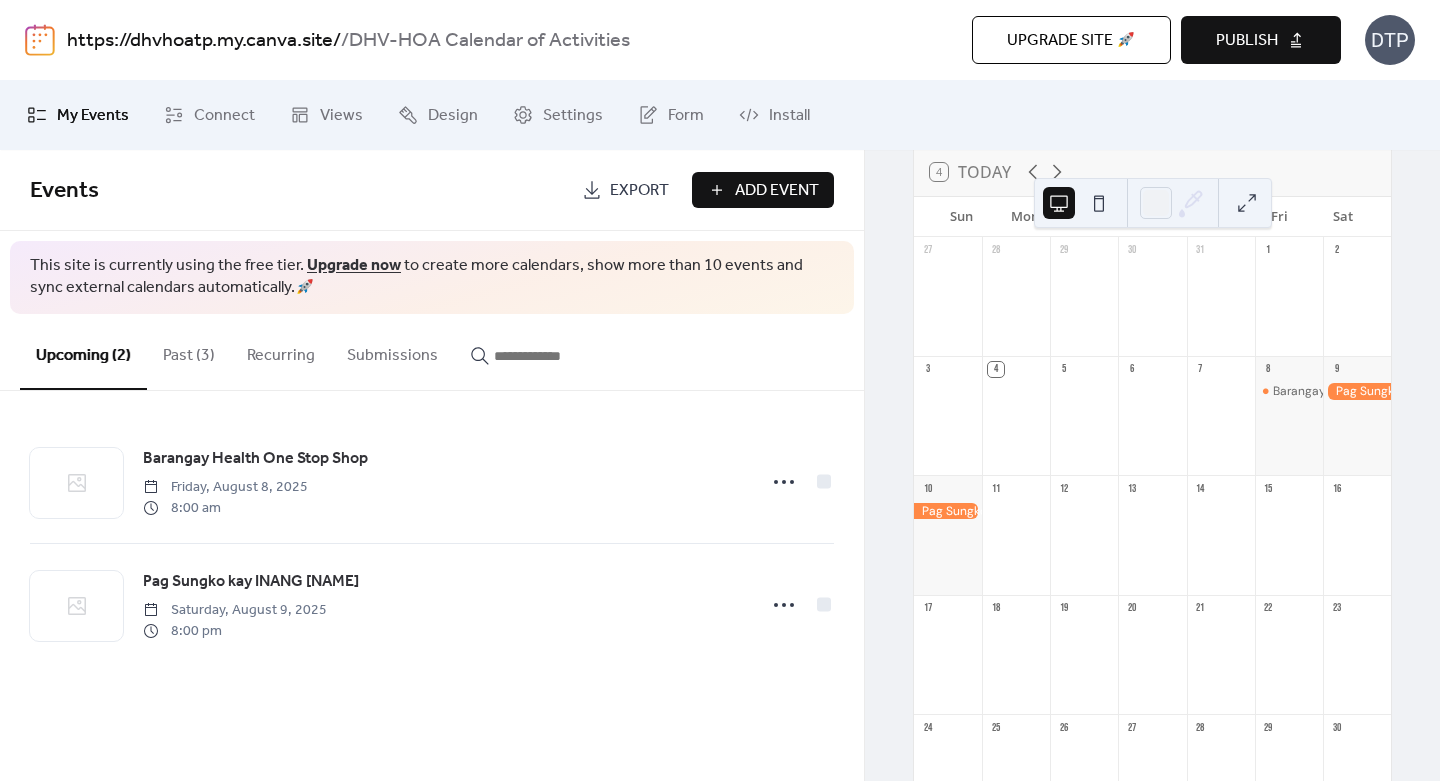 click on "Publish" at bounding box center [1261, 40] 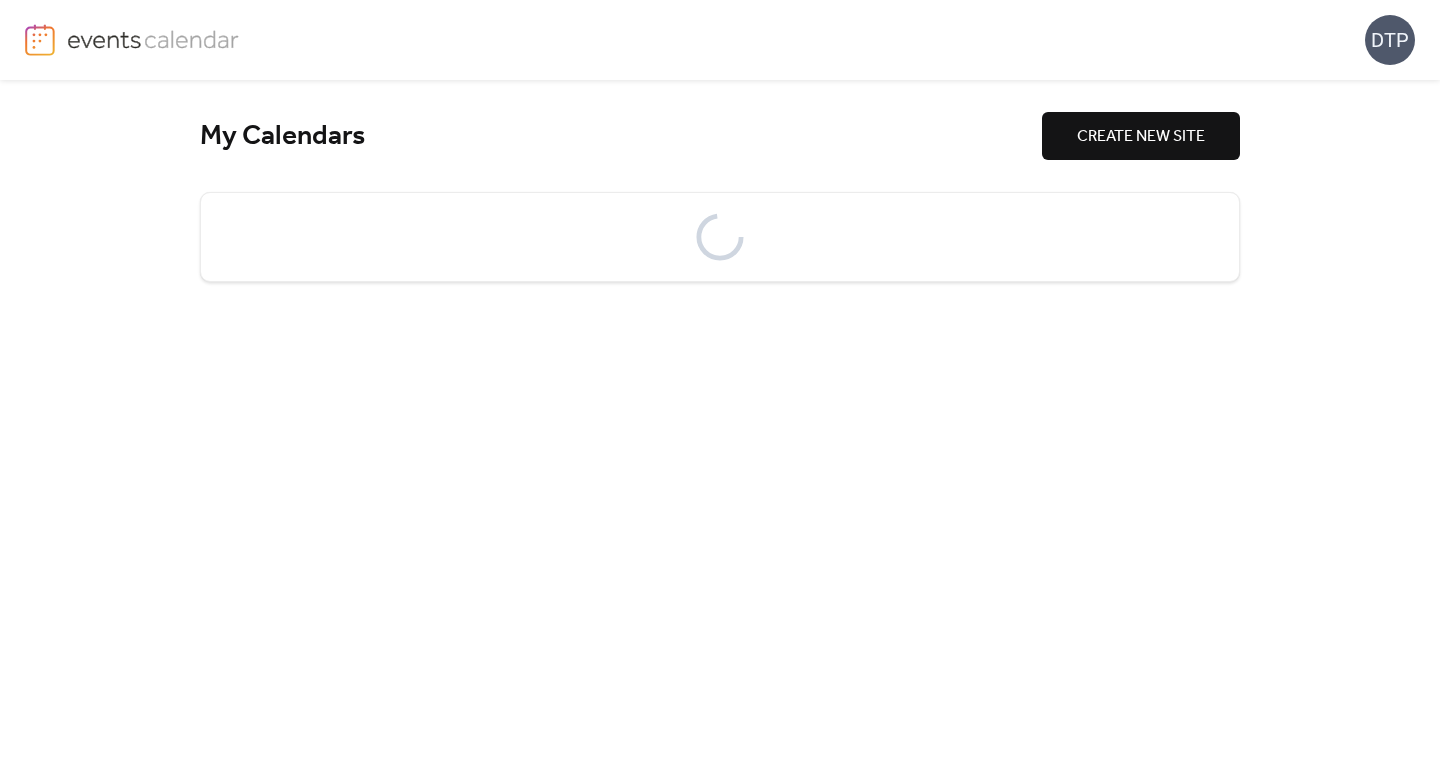 scroll, scrollTop: 0, scrollLeft: 0, axis: both 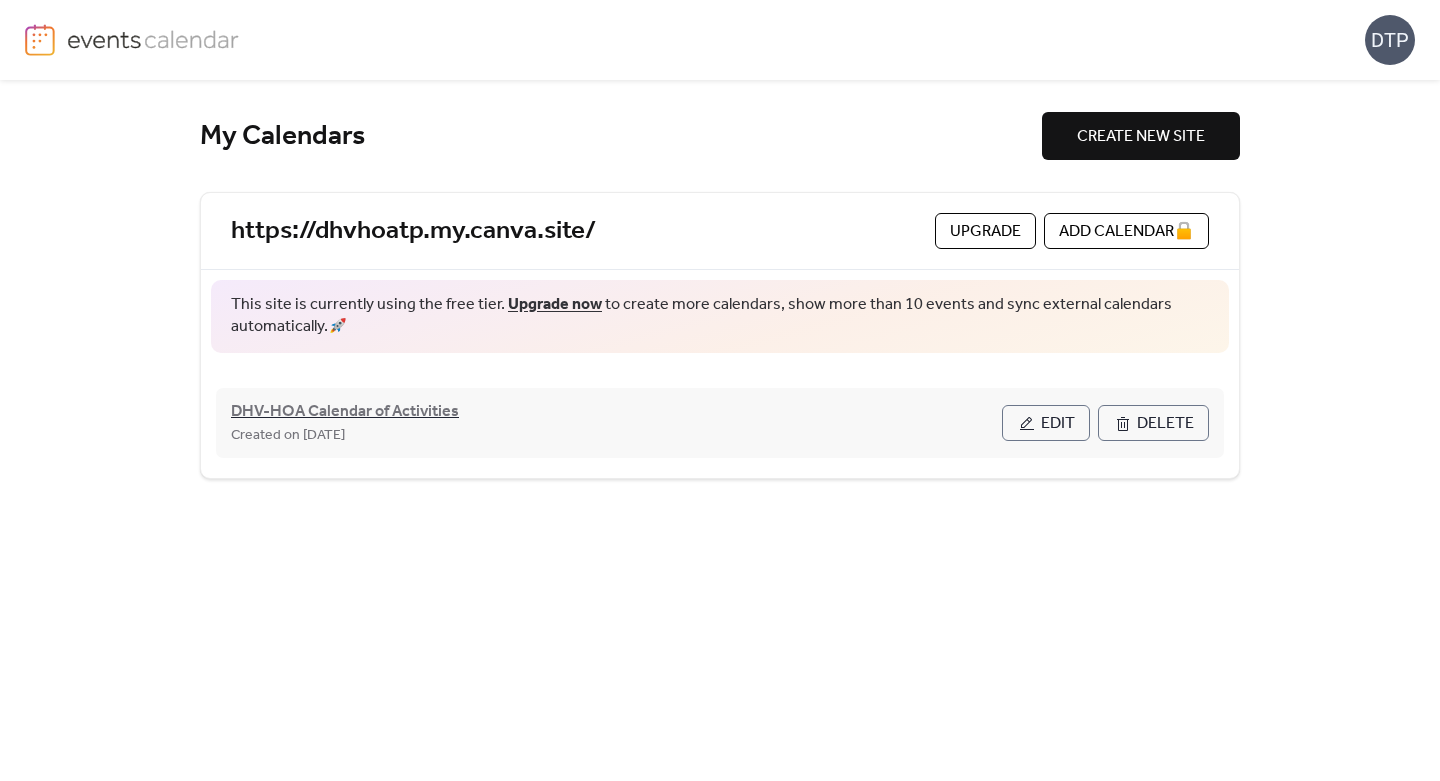 click on "DHV-HOA Calendar of Activities" at bounding box center (345, 412) 